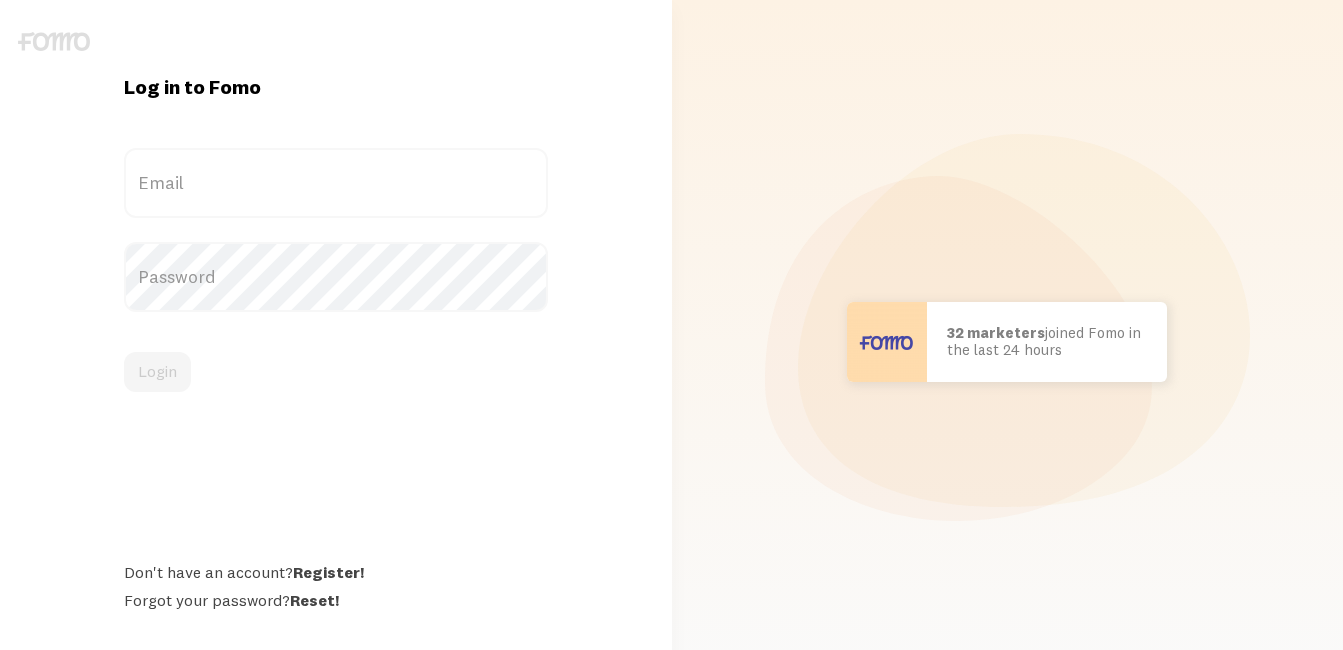 scroll, scrollTop: 0, scrollLeft: 0, axis: both 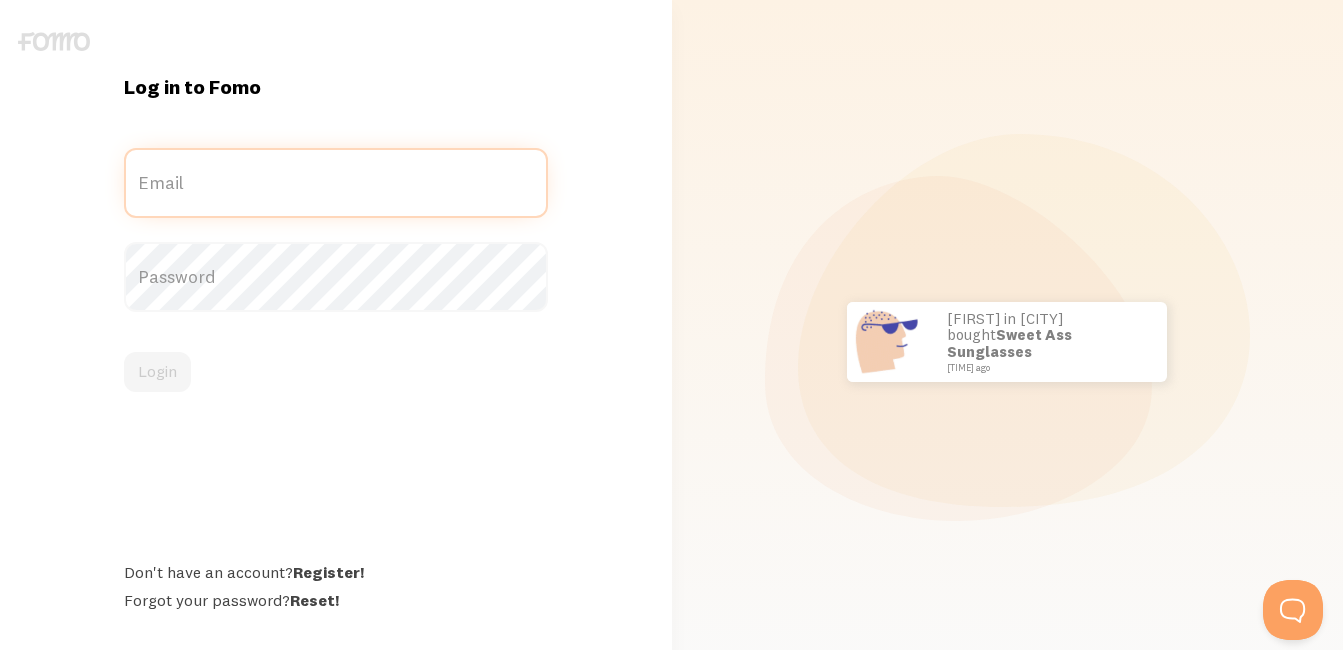 type on "[EMAIL]" 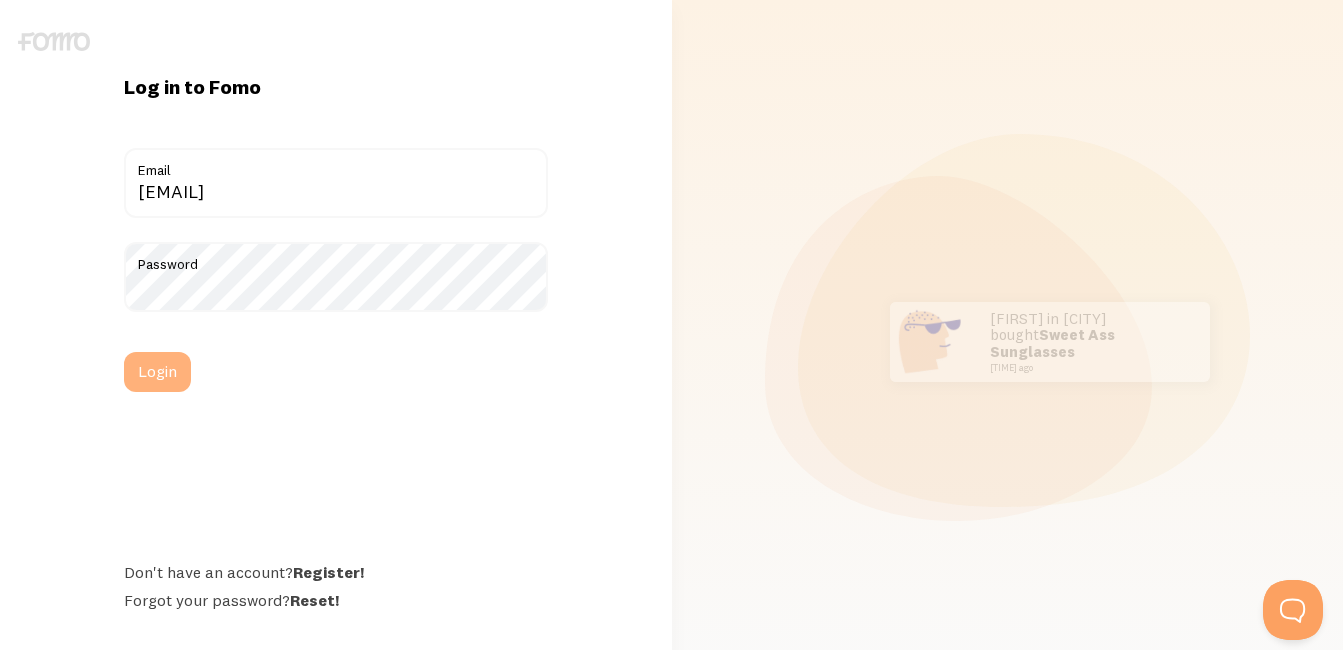 click on "Login" at bounding box center (157, 372) 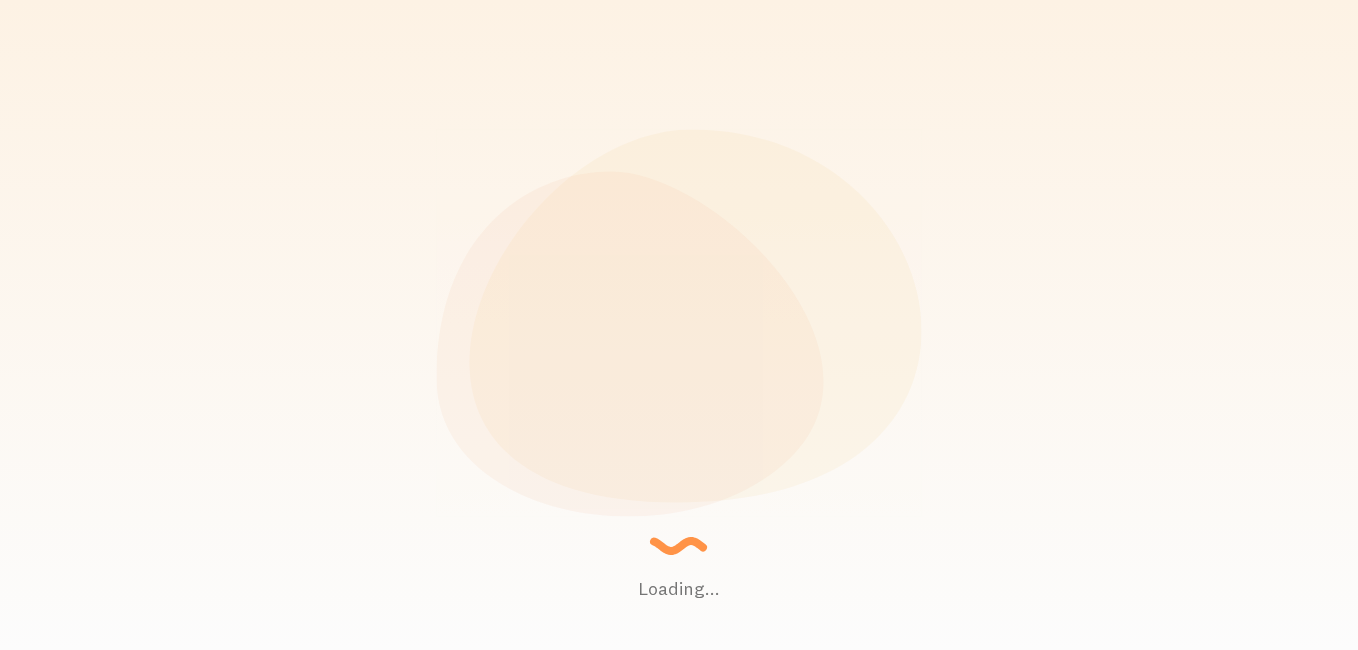 scroll, scrollTop: 0, scrollLeft: 0, axis: both 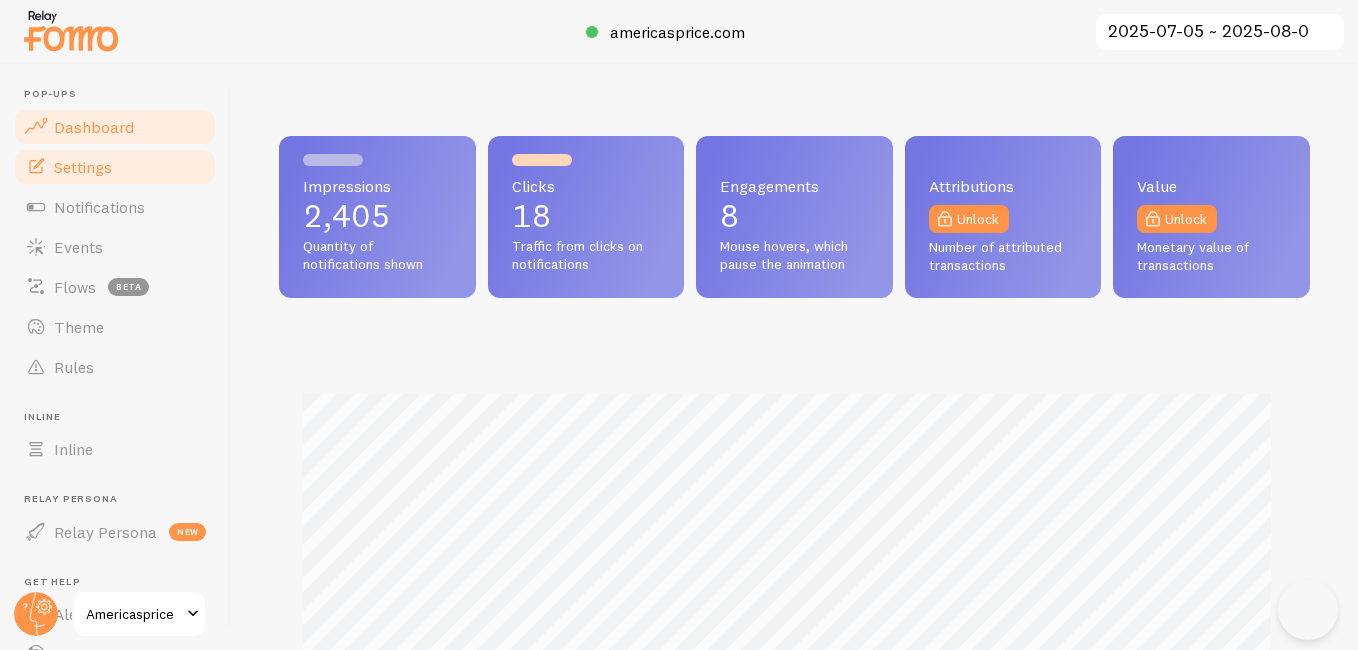 click on "Settings" at bounding box center [115, 167] 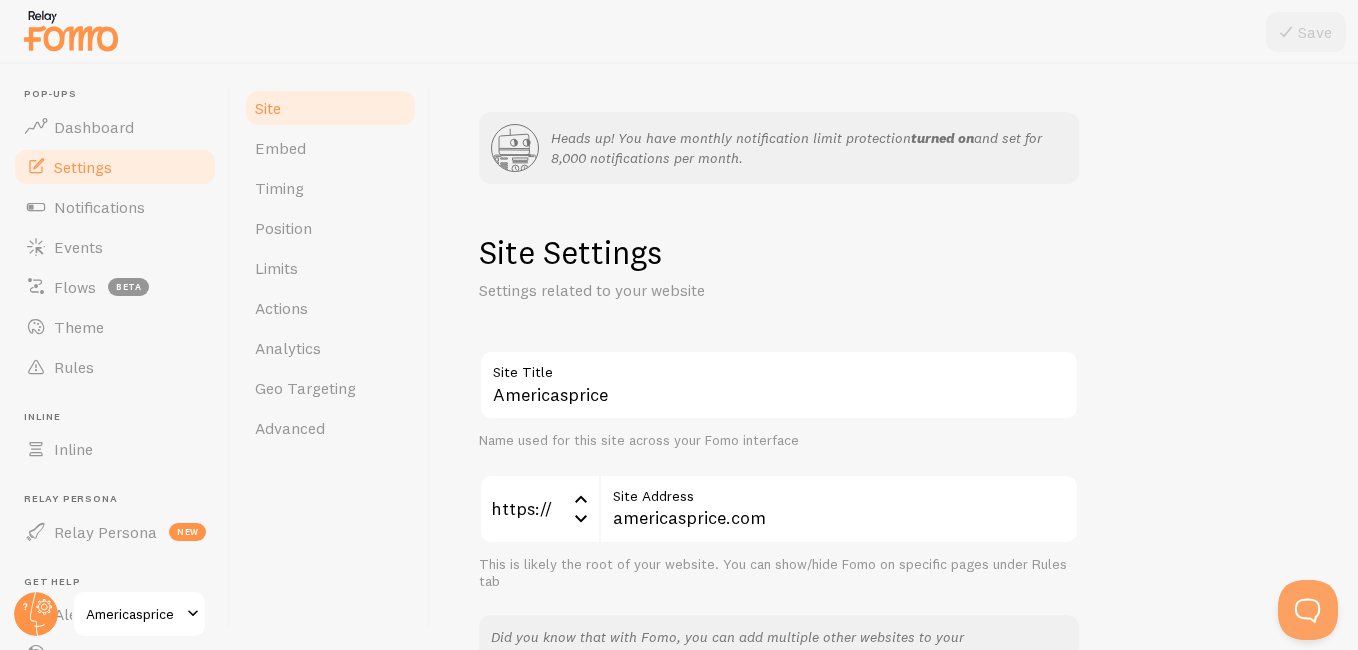 scroll, scrollTop: 0, scrollLeft: 0, axis: both 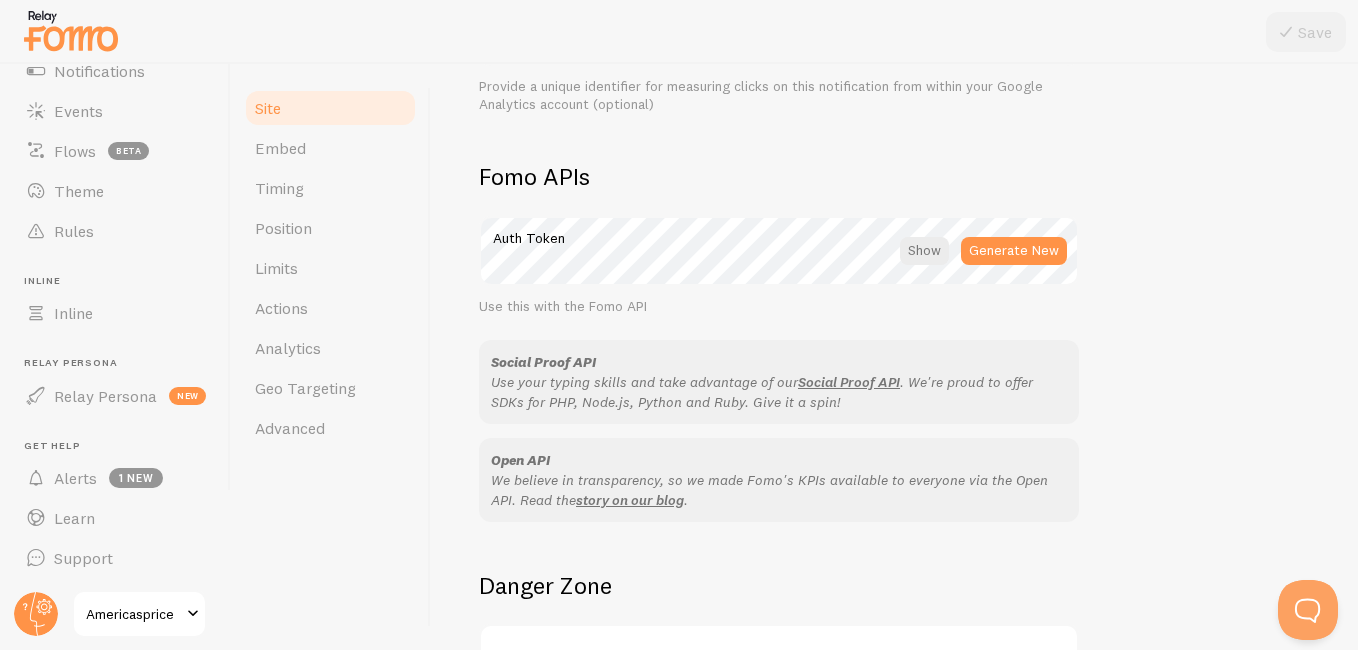 click on "Americasprice" at bounding box center (133, 614) 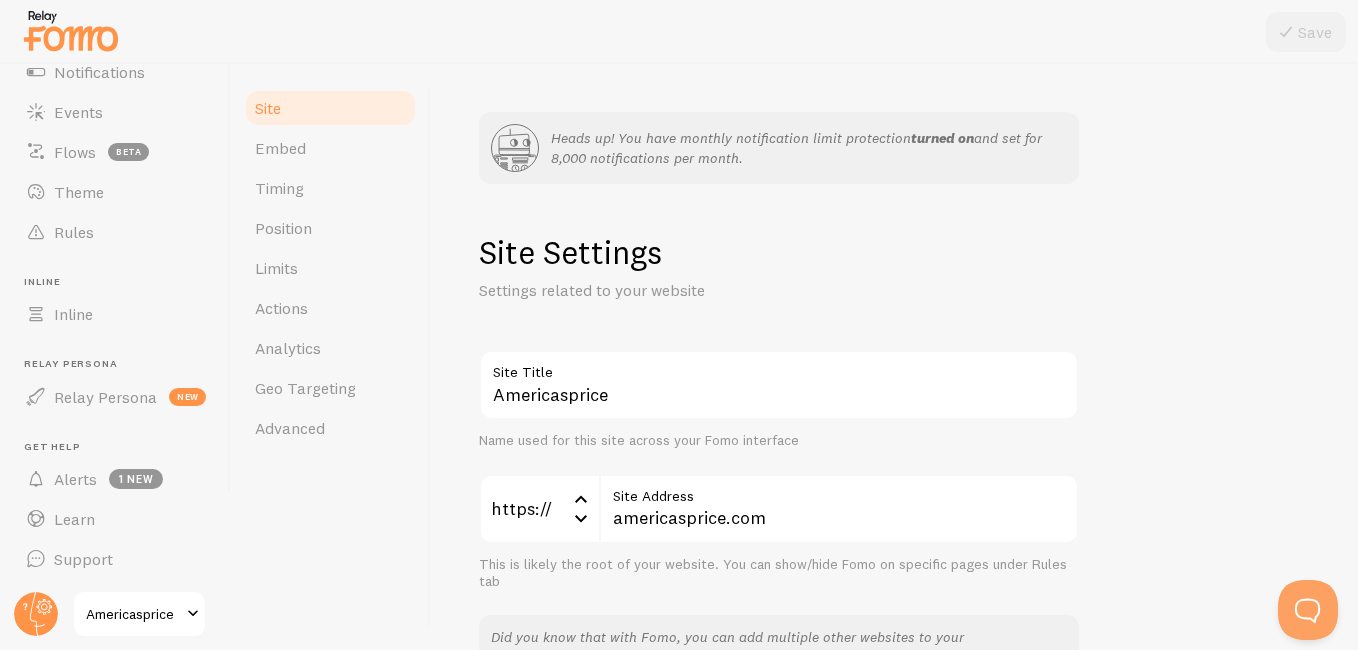 scroll, scrollTop: 136, scrollLeft: 0, axis: vertical 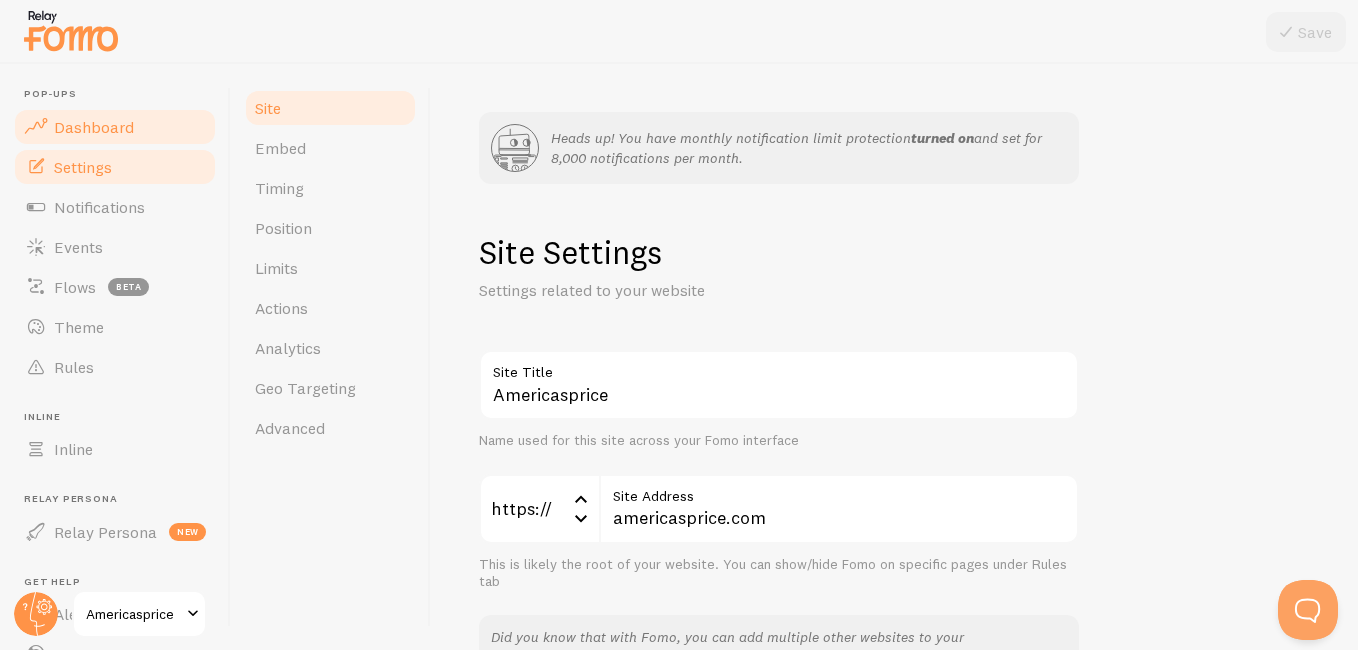 click on "Dashboard" at bounding box center (94, 127) 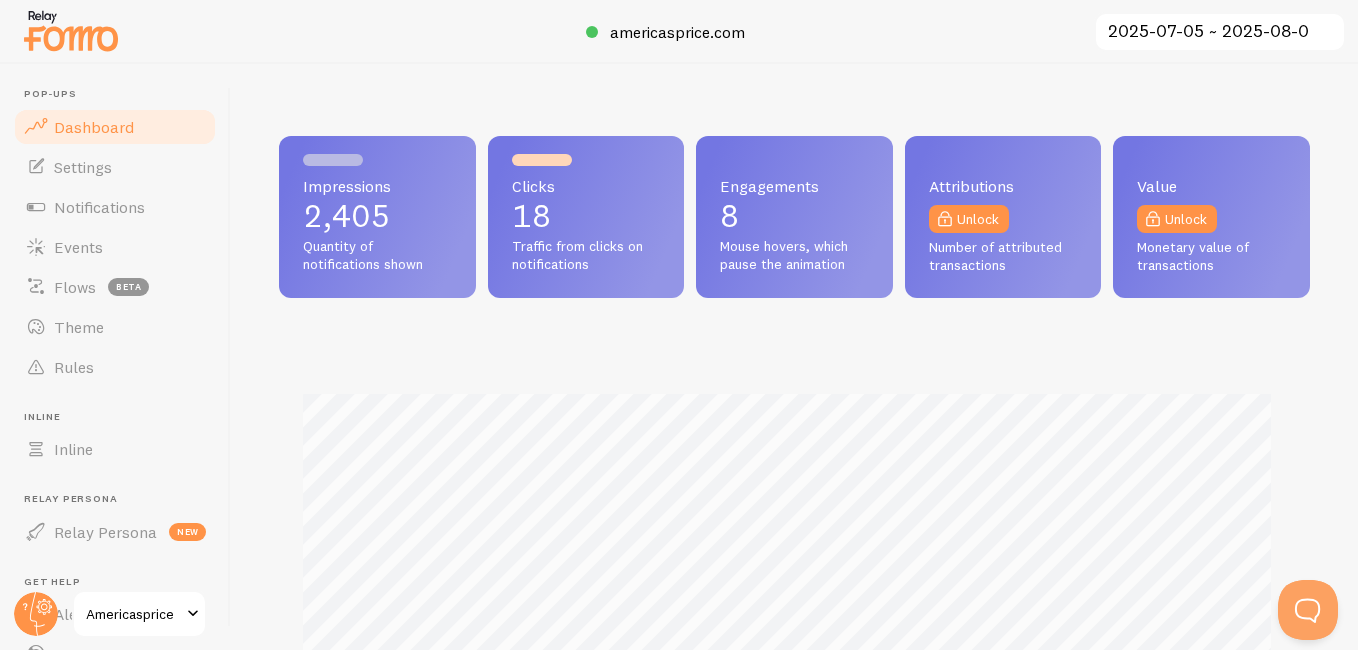 scroll, scrollTop: 999474, scrollLeft: 998984, axis: both 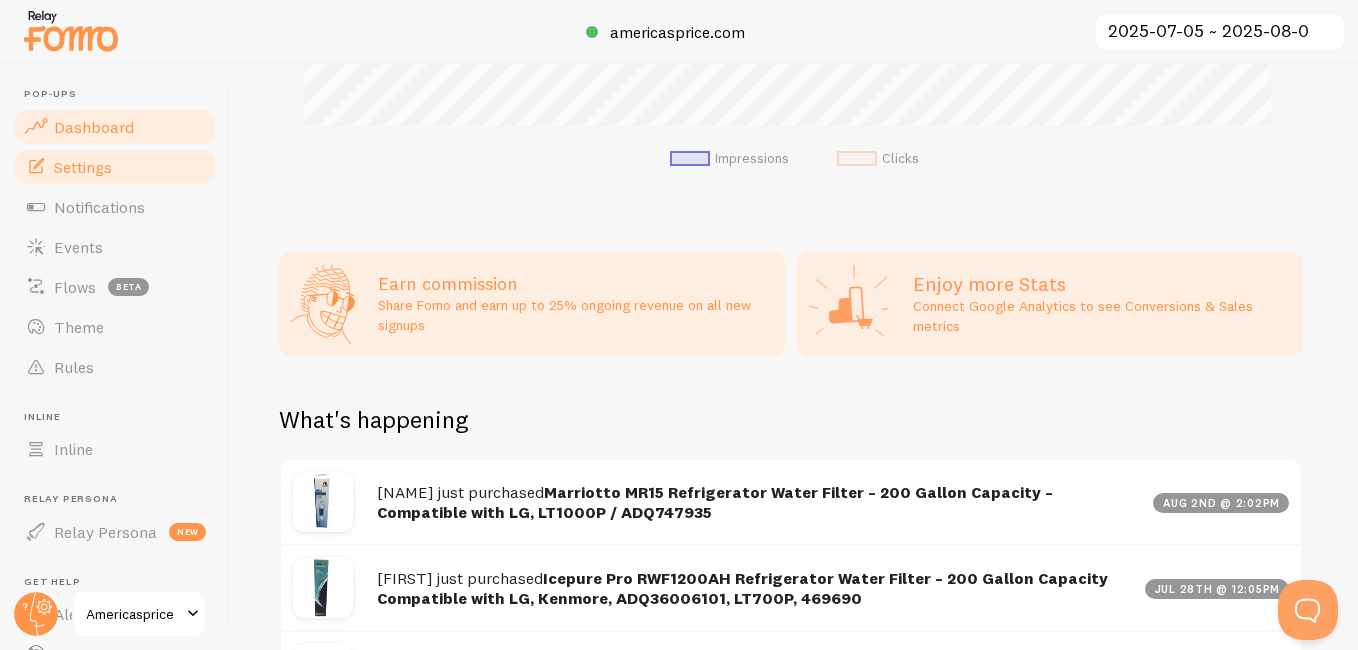 click on "Settings" at bounding box center [115, 167] 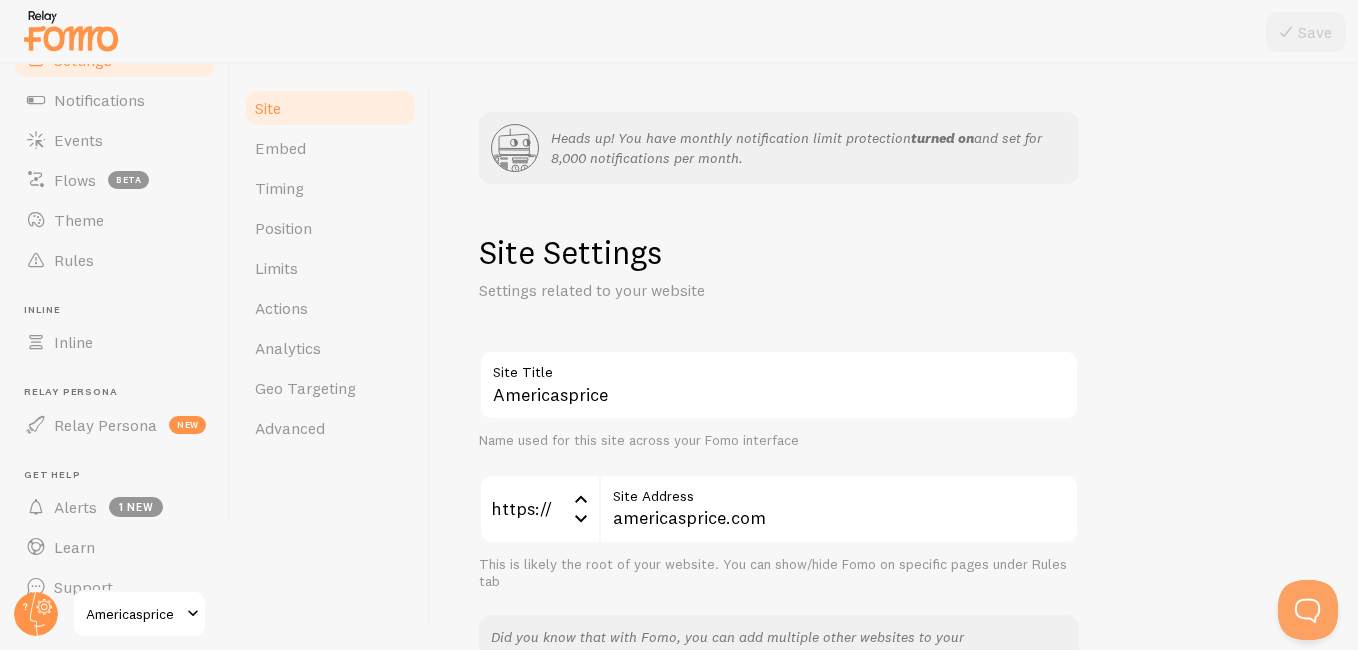 scroll, scrollTop: 136, scrollLeft: 0, axis: vertical 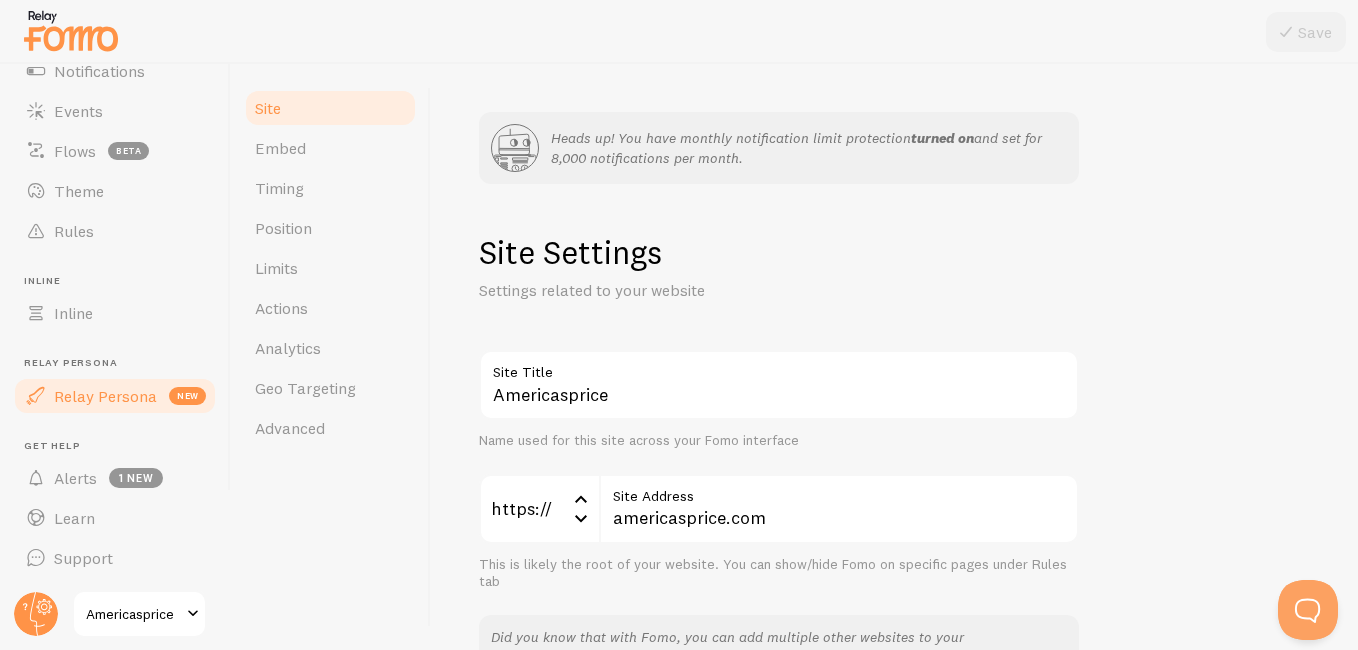 click on "Relay Persona" at bounding box center [105, 396] 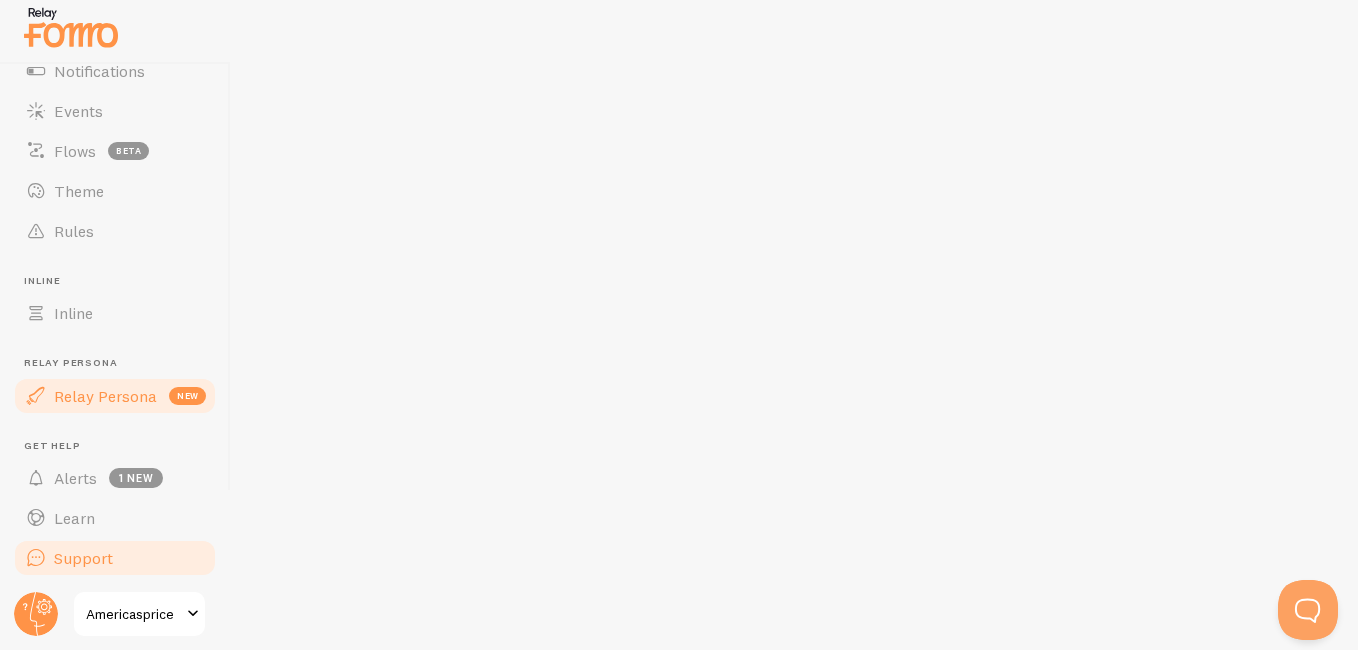click on "Support" at bounding box center [83, 558] 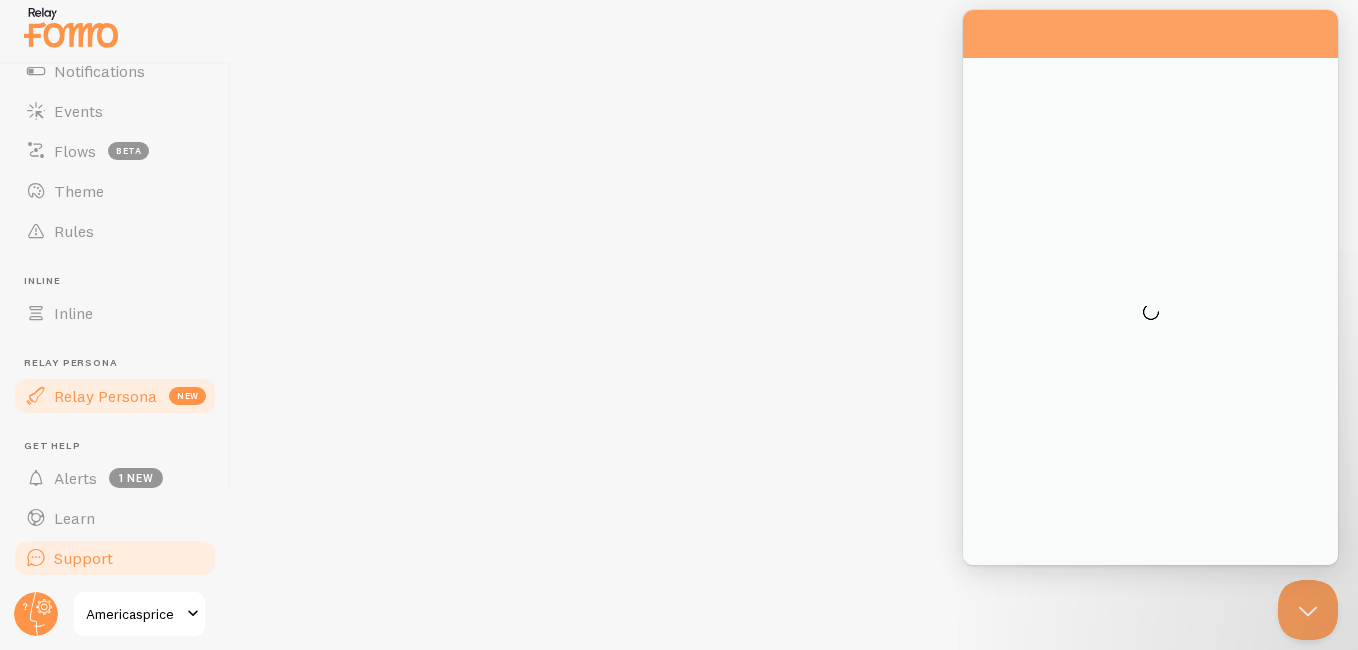 scroll, scrollTop: 0, scrollLeft: 0, axis: both 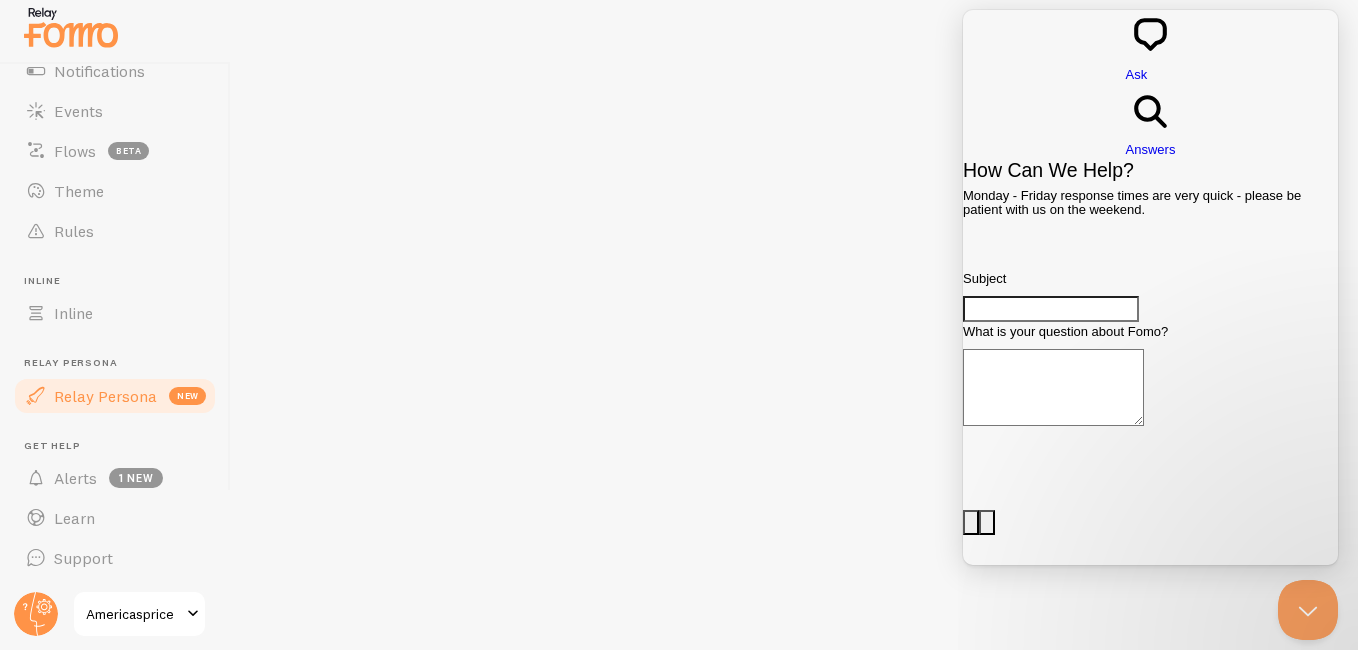 click on "Subject" at bounding box center (1051, 309) 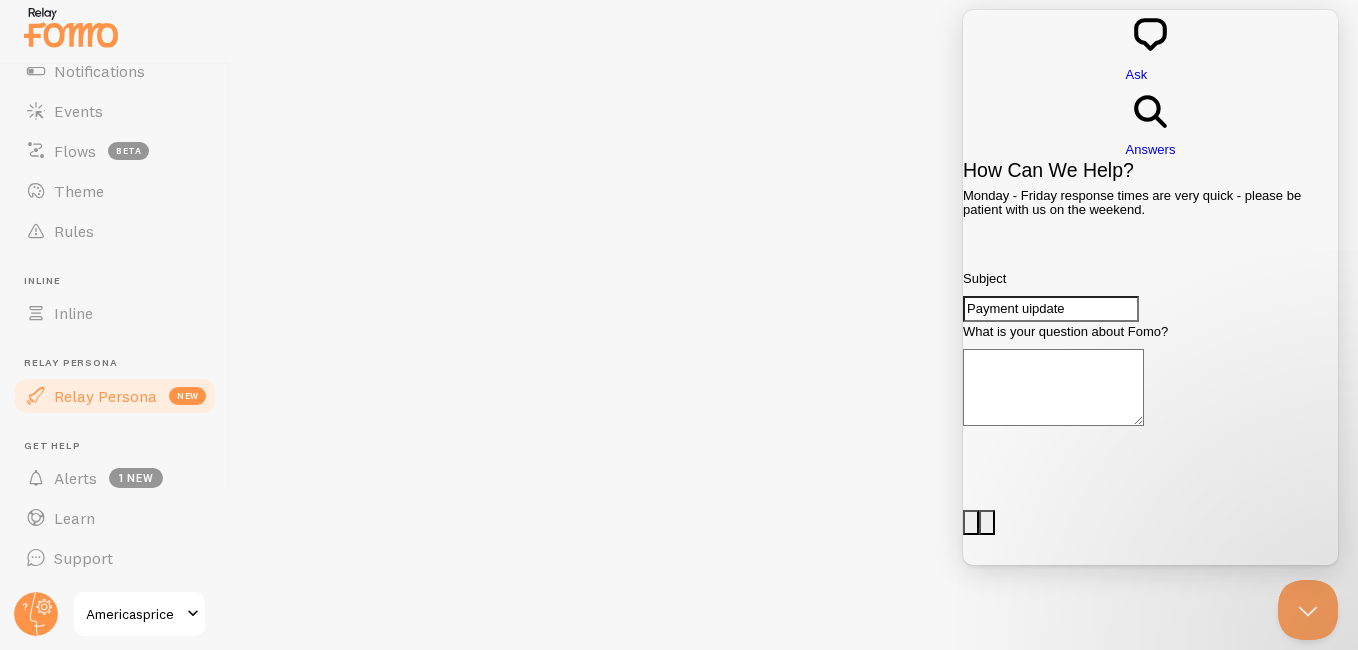 type on "Payment uipdate" 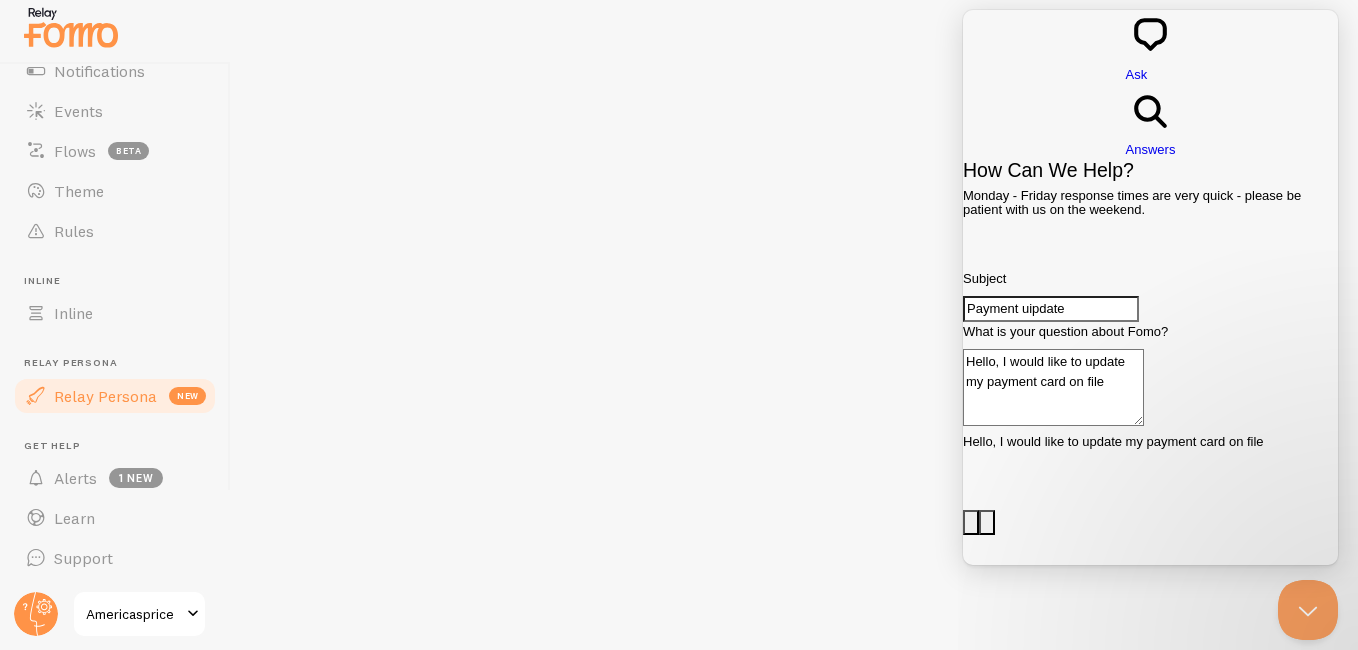type on "Hello, I would like to update my payment card on file" 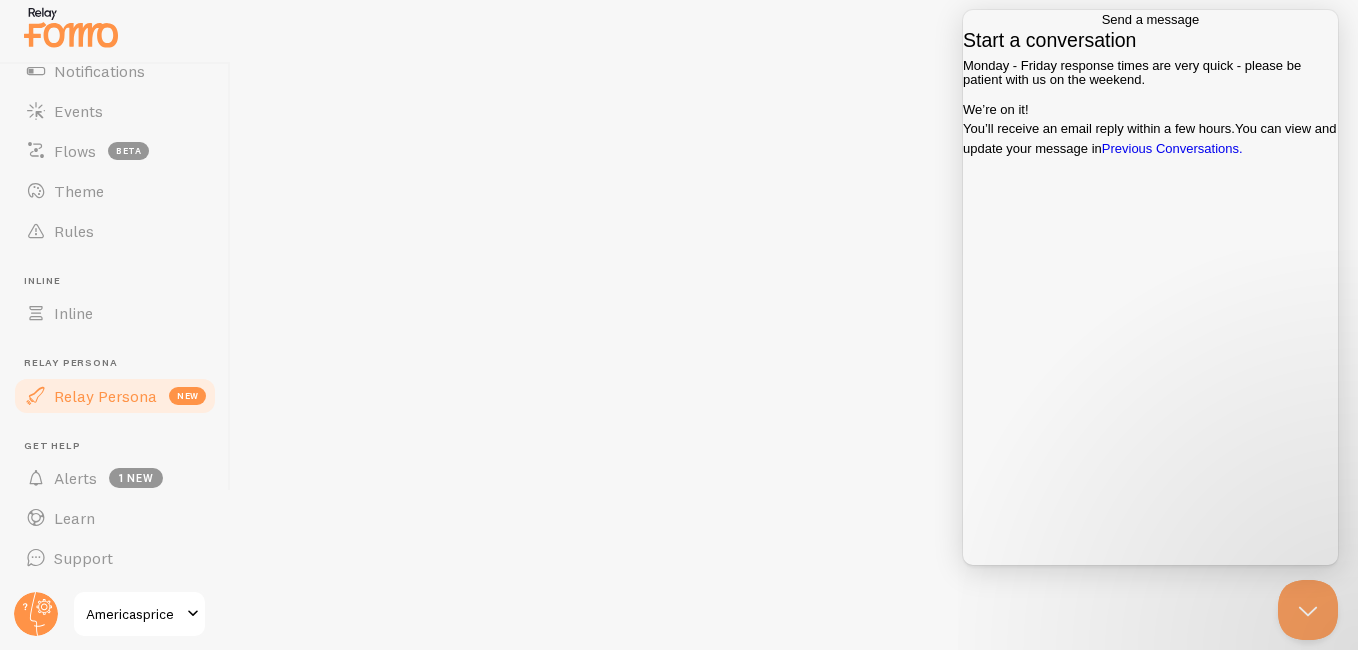 click on "Go back" at bounding box center (1102, 19) 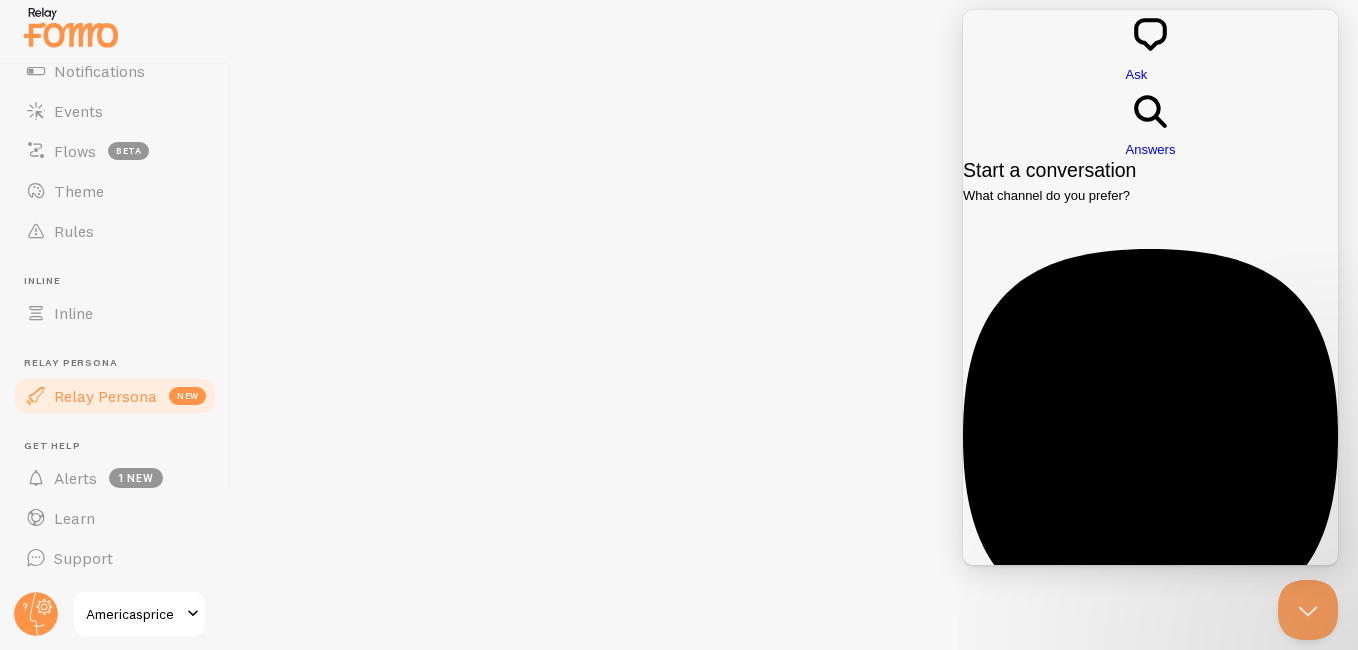 click on "Answers" at bounding box center [1151, 149] 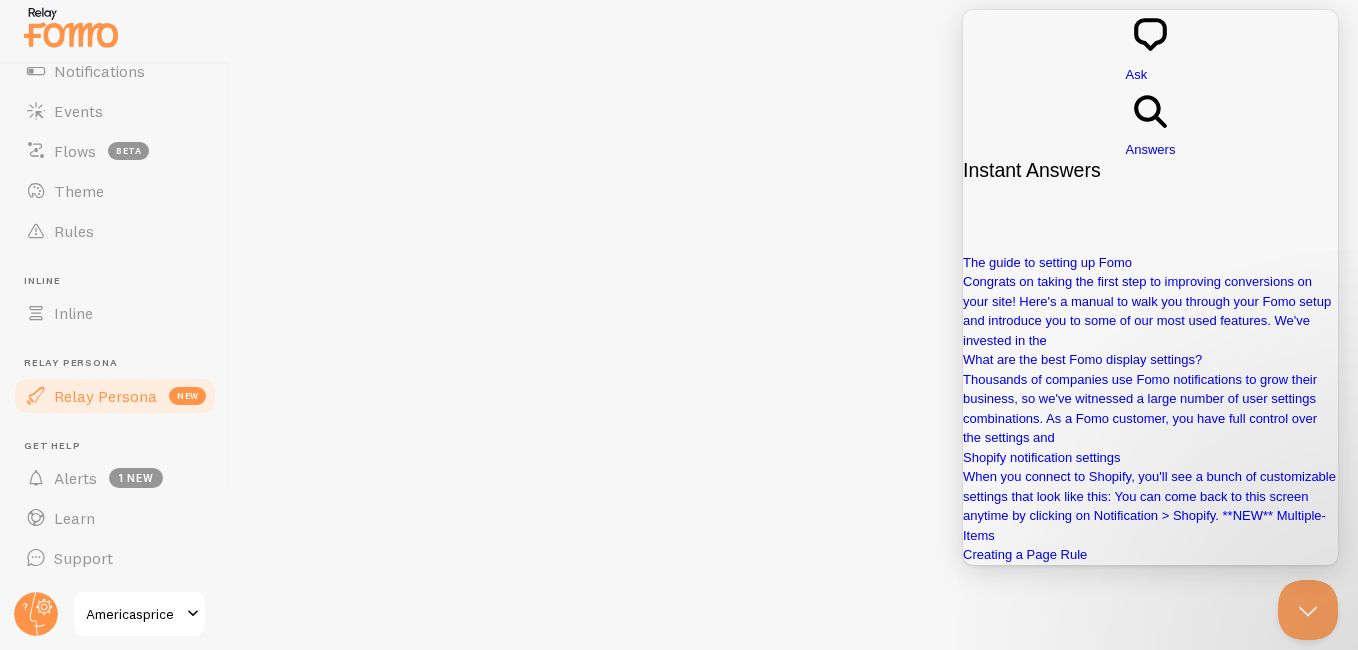 scroll, scrollTop: 424, scrollLeft: 0, axis: vertical 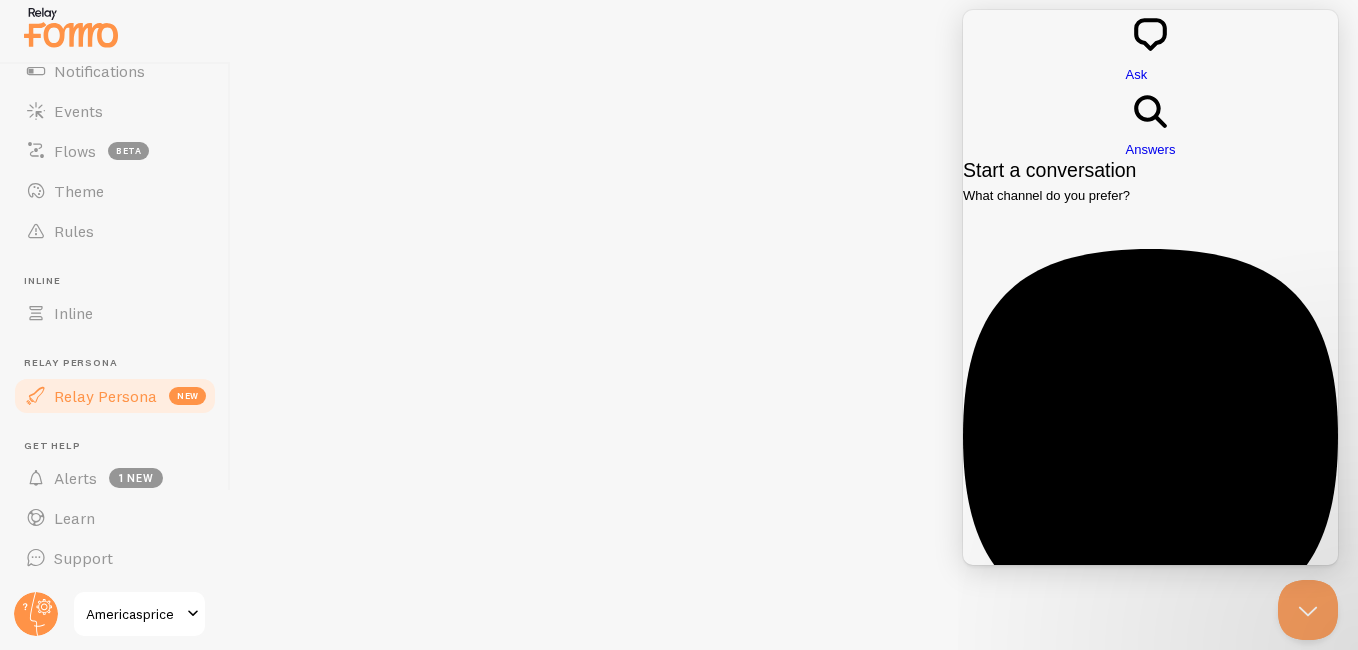 click on "chat-square Ask search-medium Answers" at bounding box center [1150, 85] 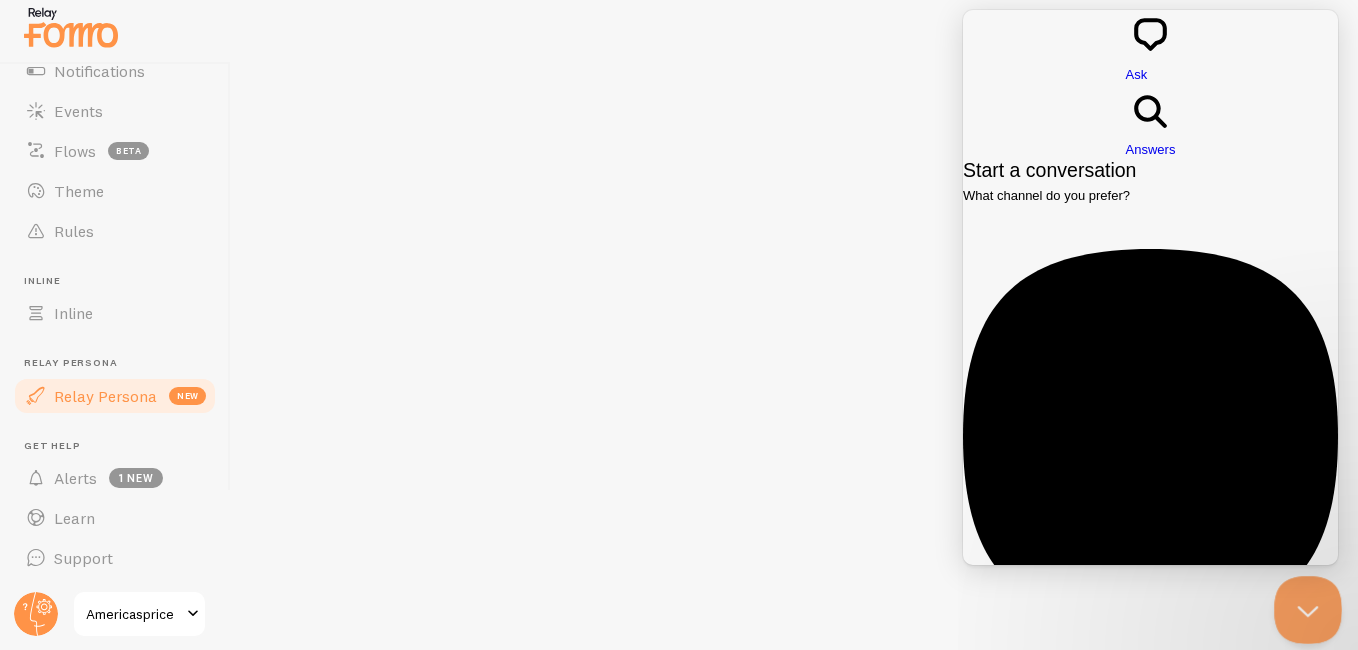 click at bounding box center [1304, 606] 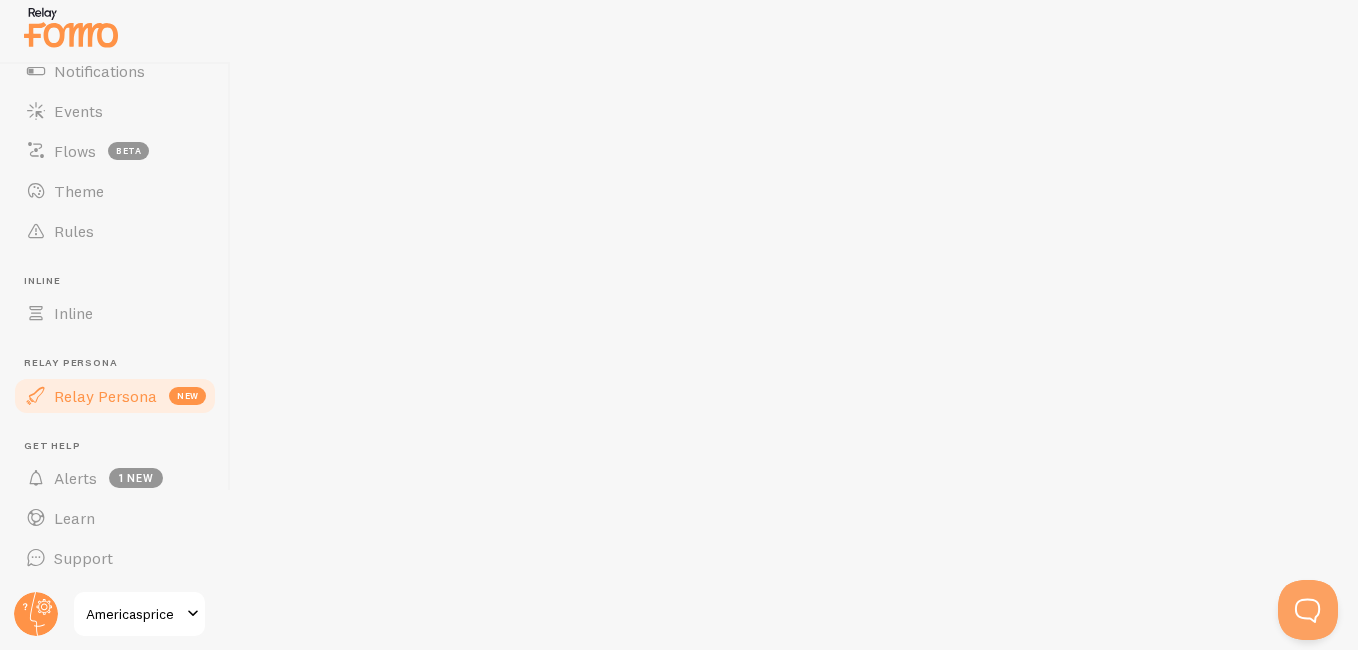 click on "Americasprice" at bounding box center [133, 614] 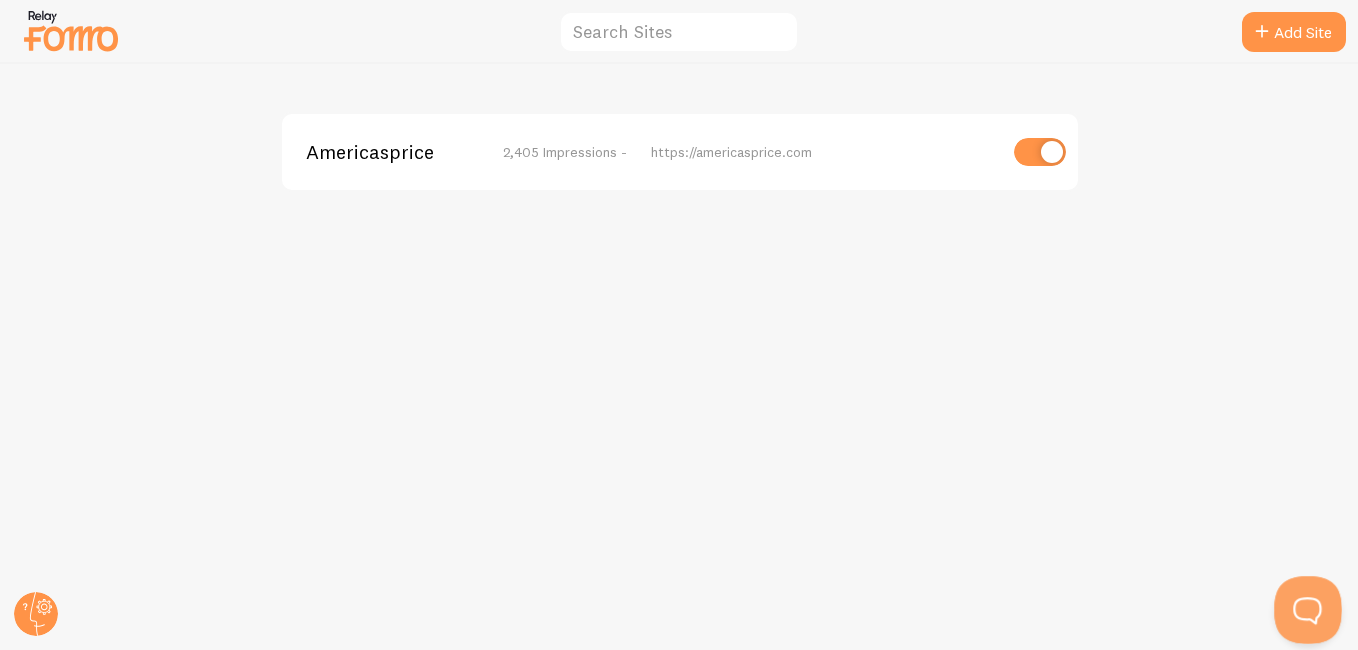 click at bounding box center [1304, 606] 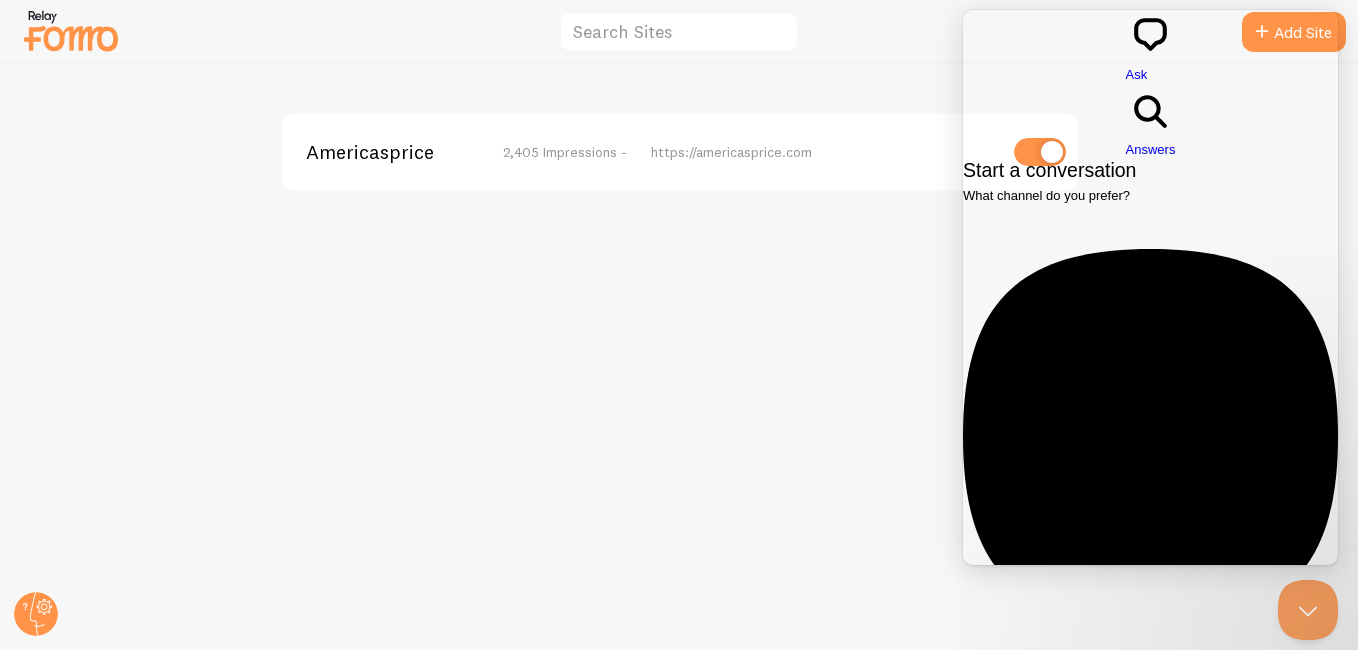 click on "Start a conversation" at bounding box center [1150, 170] 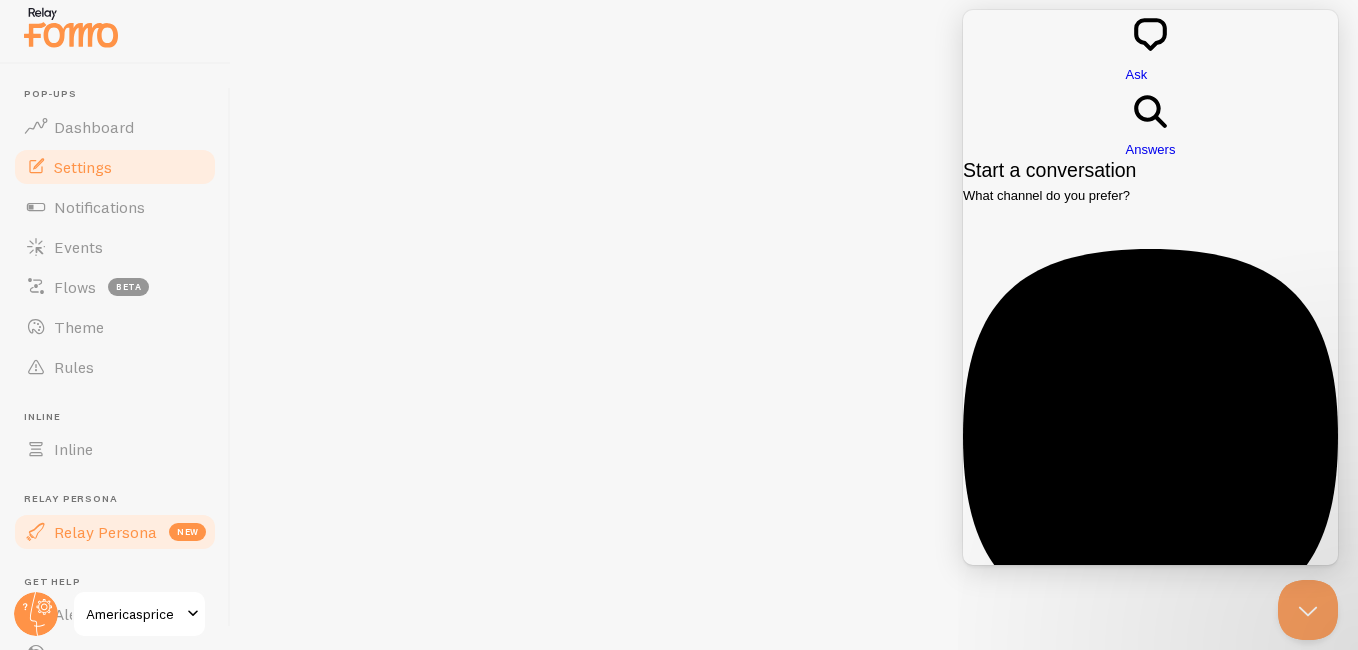click on "Settings" at bounding box center [115, 167] 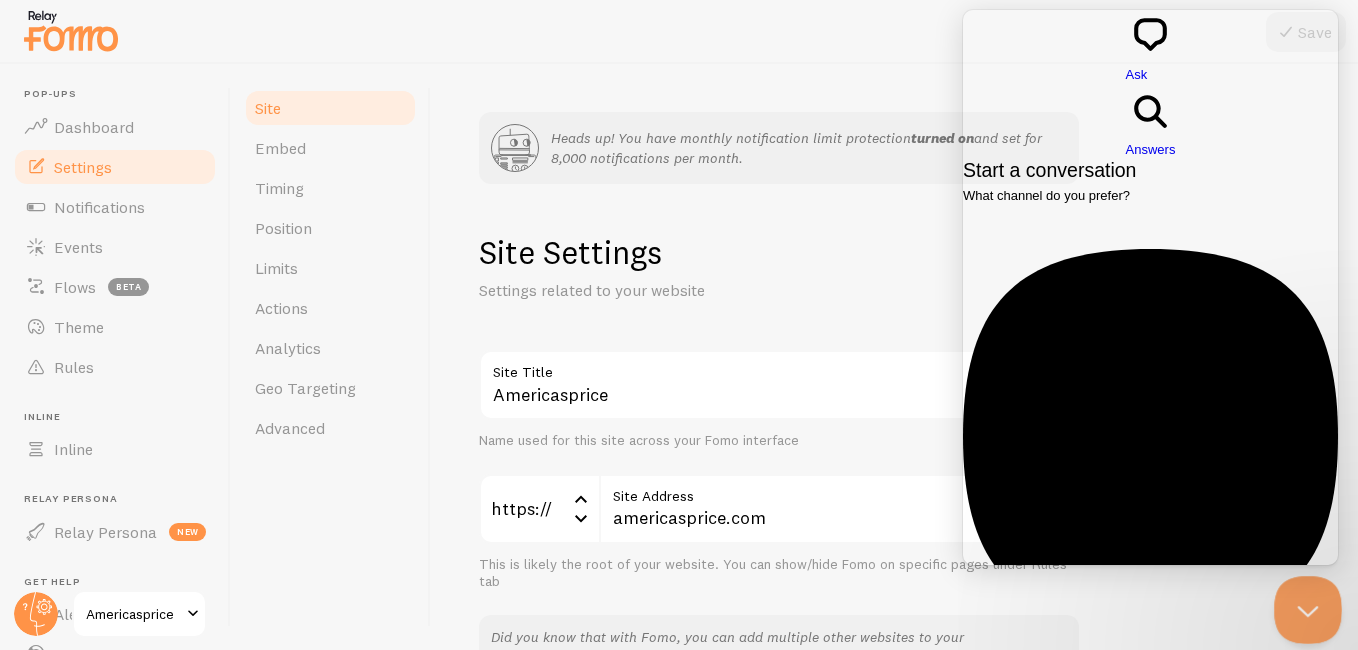 click at bounding box center (1304, 606) 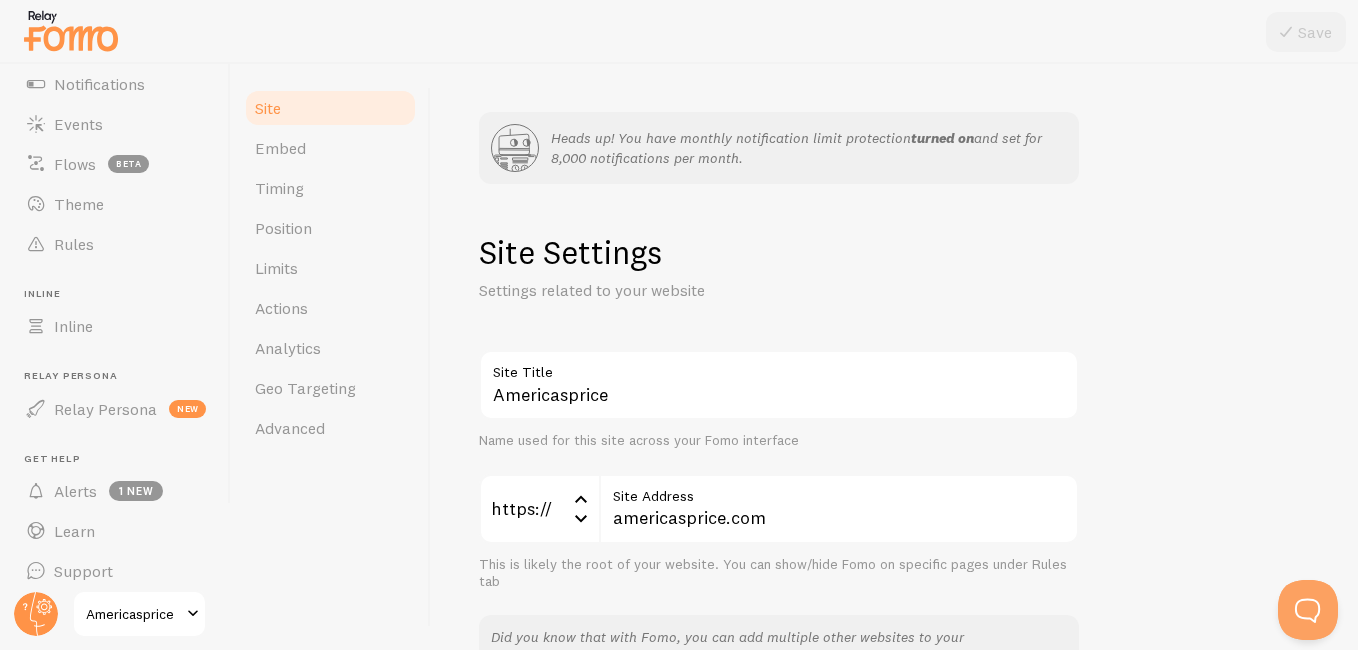 scroll, scrollTop: 136, scrollLeft: 0, axis: vertical 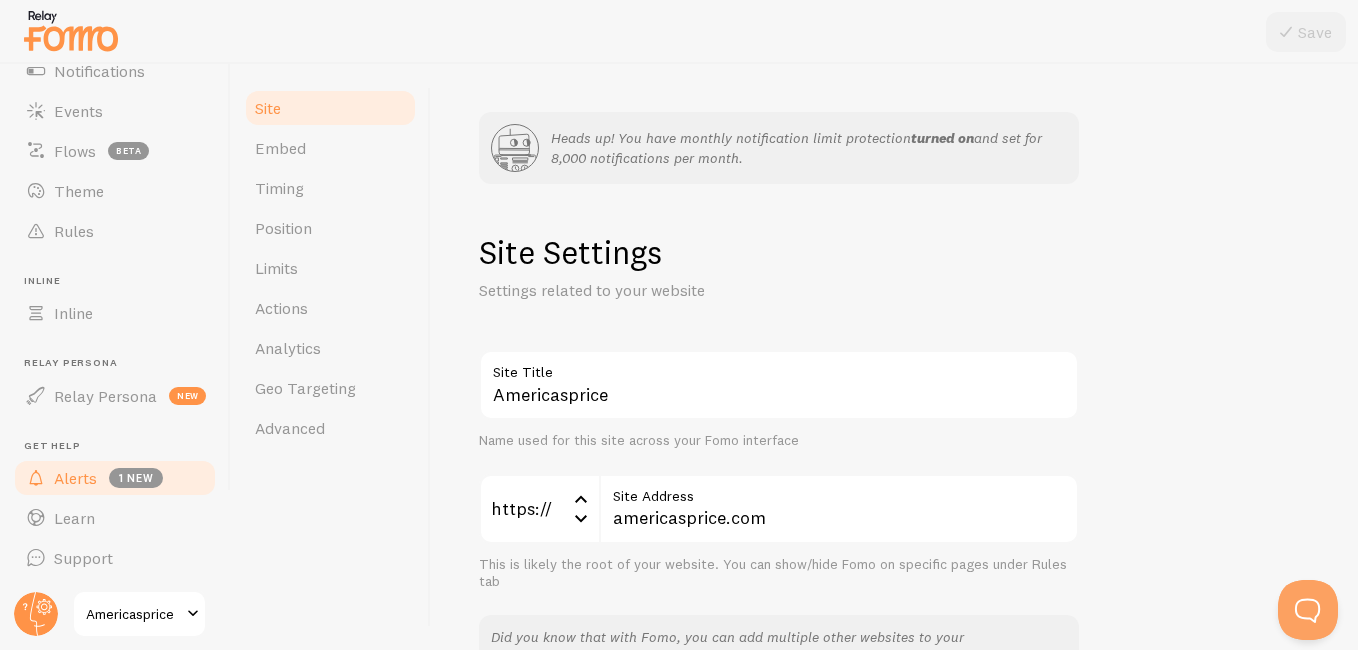 click on "Alerts" at bounding box center [75, 478] 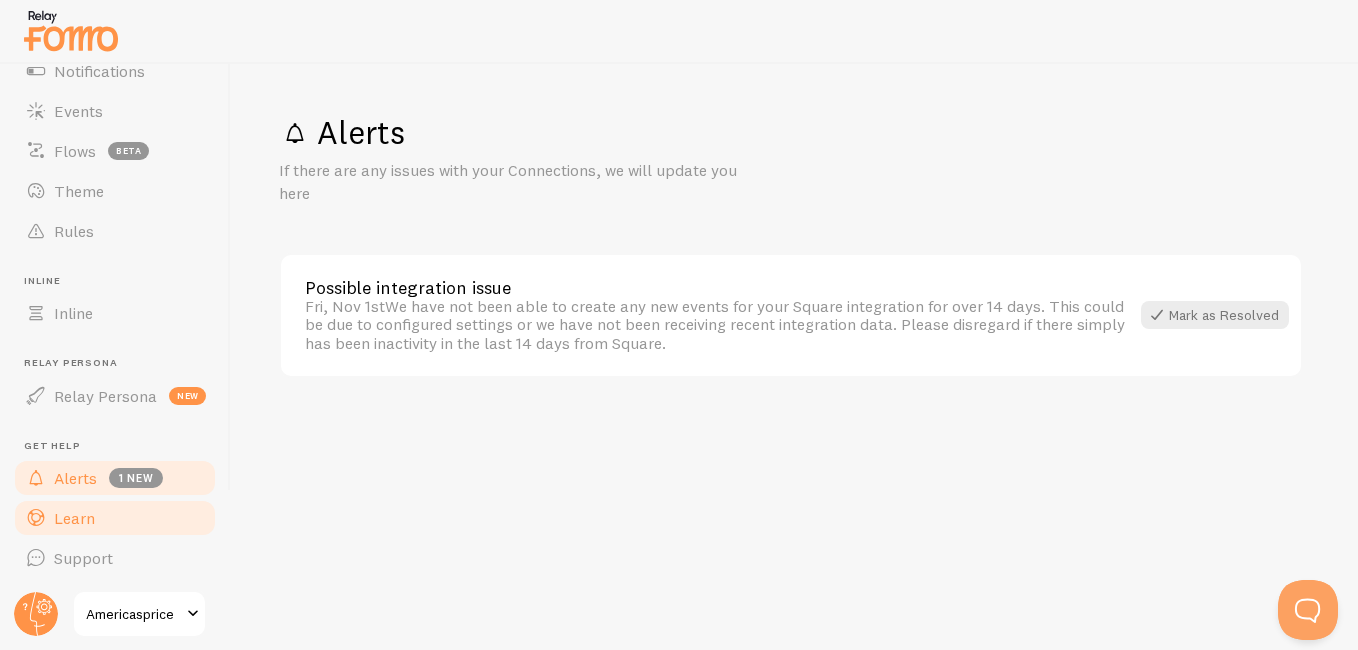 click on "Learn" at bounding box center [74, 518] 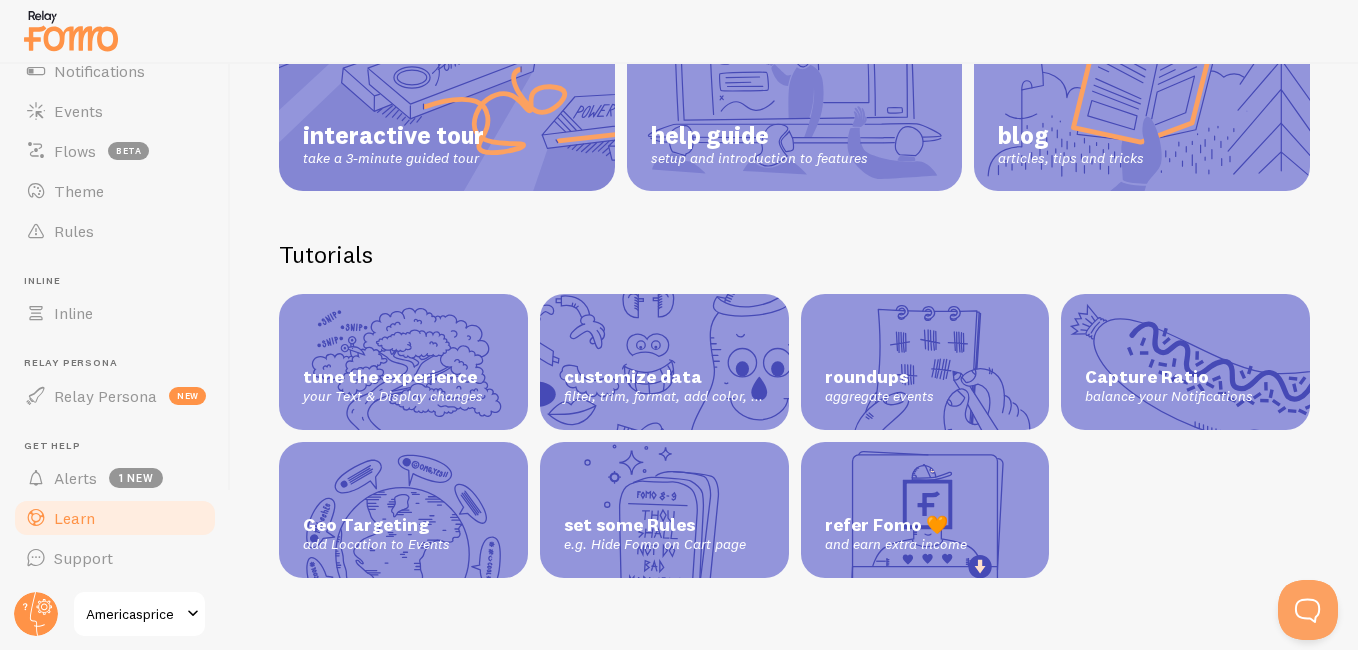 scroll, scrollTop: 0, scrollLeft: 0, axis: both 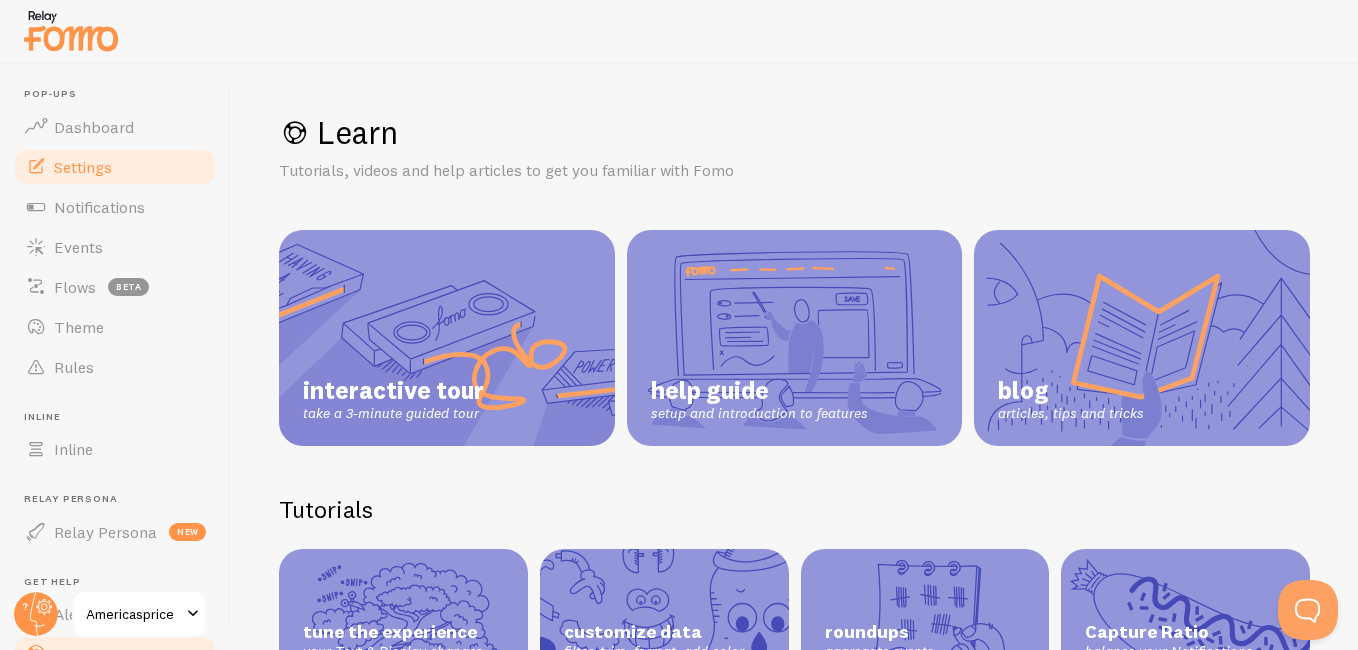 click on "Settings" at bounding box center [83, 167] 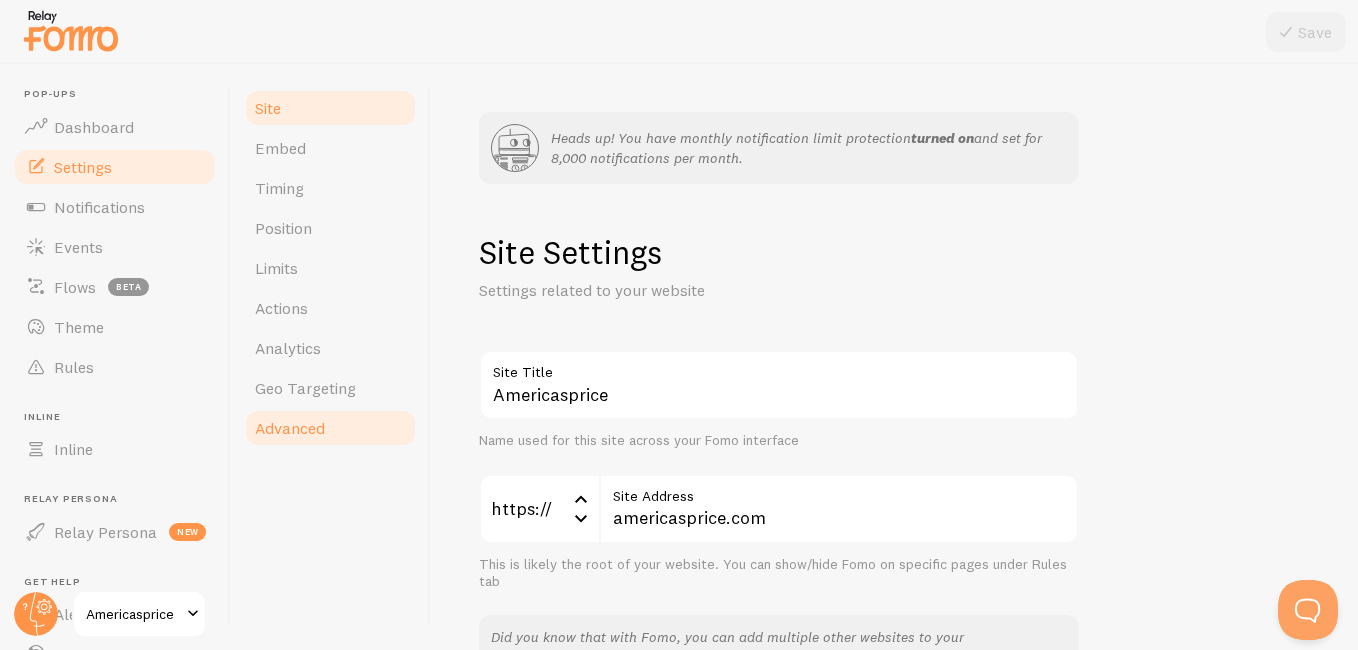 click on "Advanced" at bounding box center (290, 428) 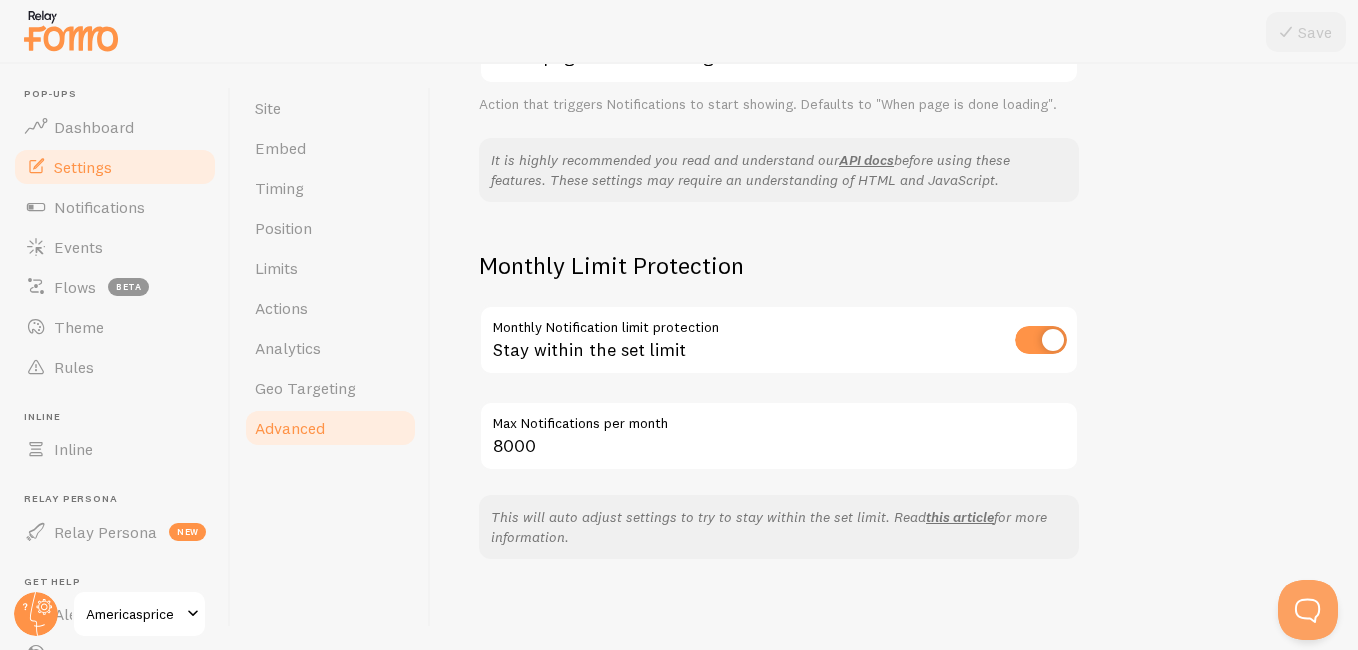 scroll, scrollTop: 724, scrollLeft: 0, axis: vertical 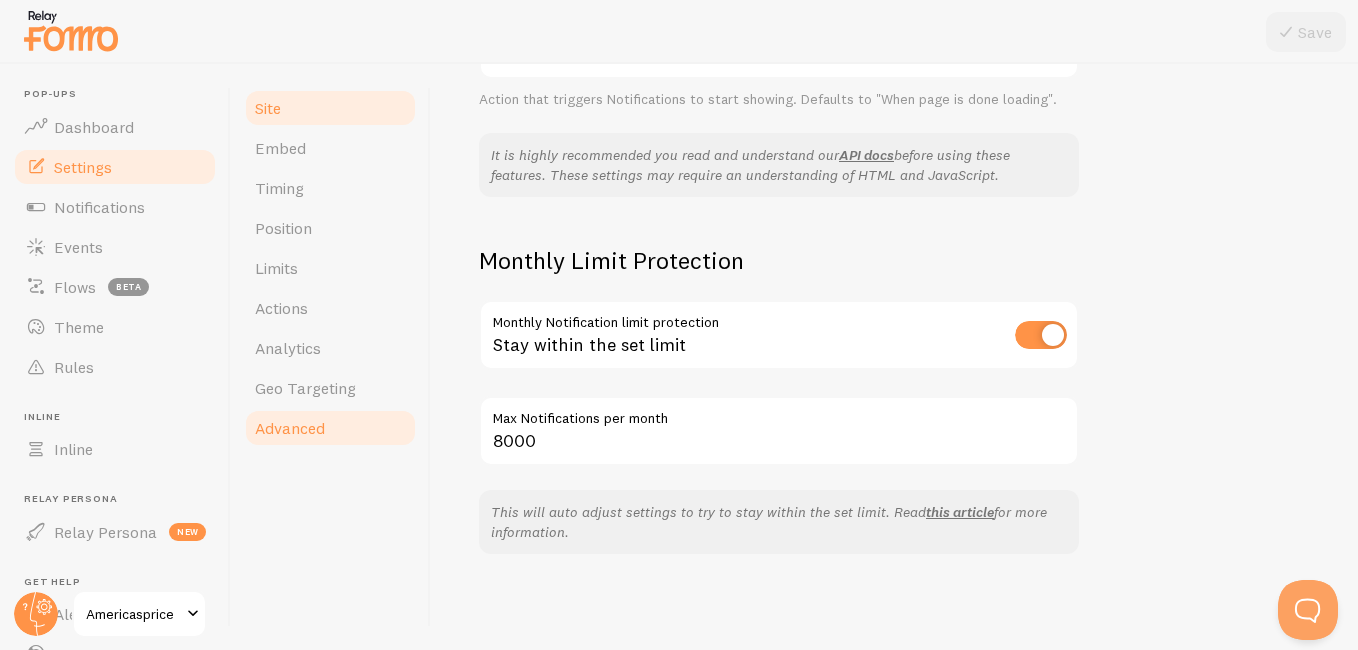 click on "Site" at bounding box center [330, 108] 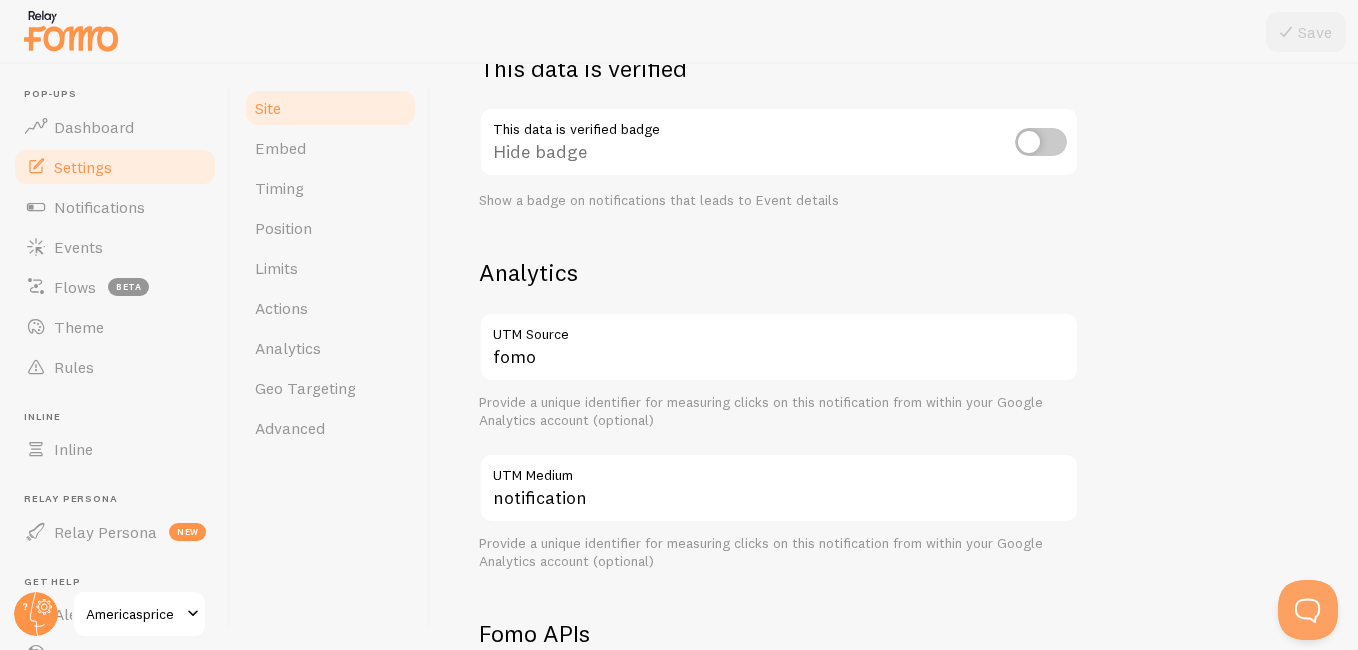 scroll, scrollTop: 0, scrollLeft: 0, axis: both 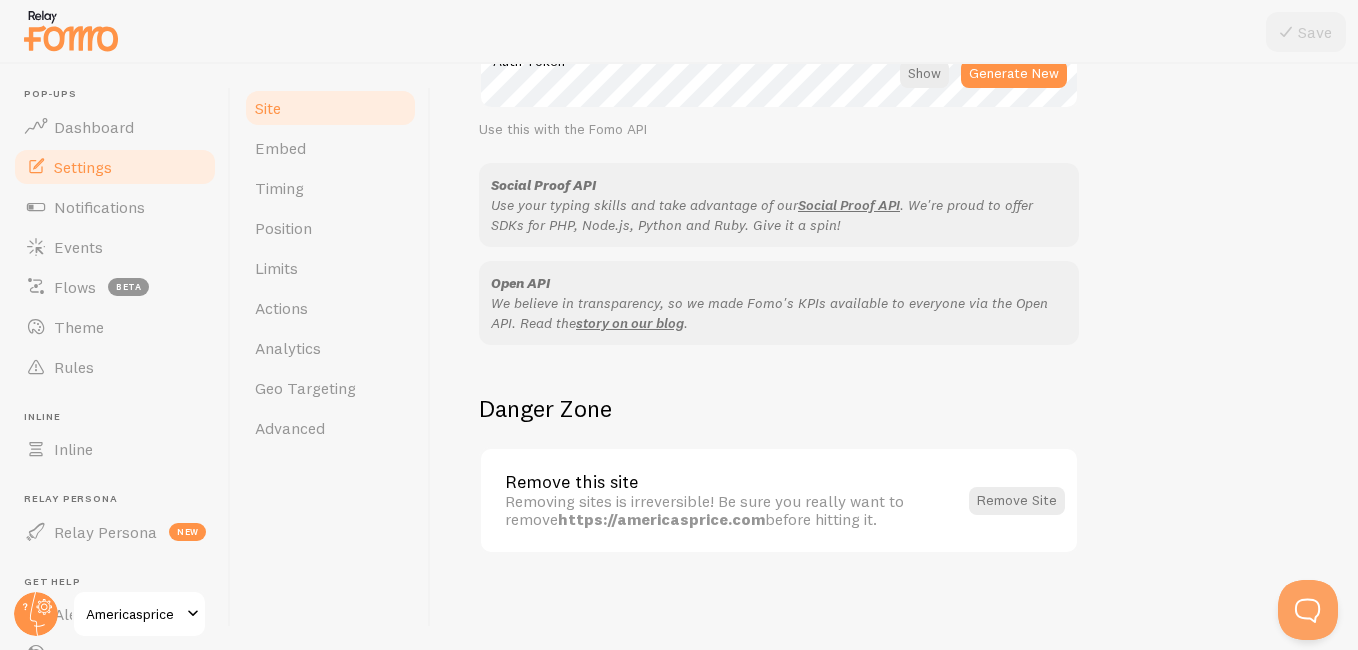 click at bounding box center (71, 30) 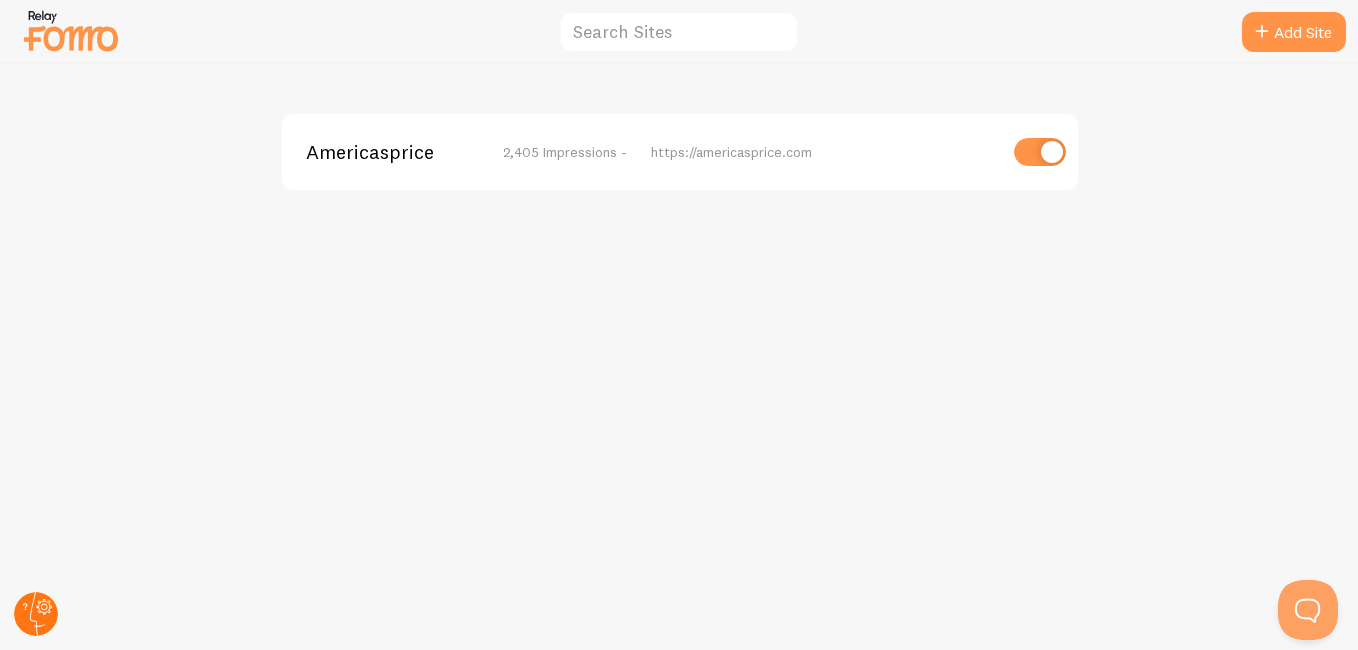 click 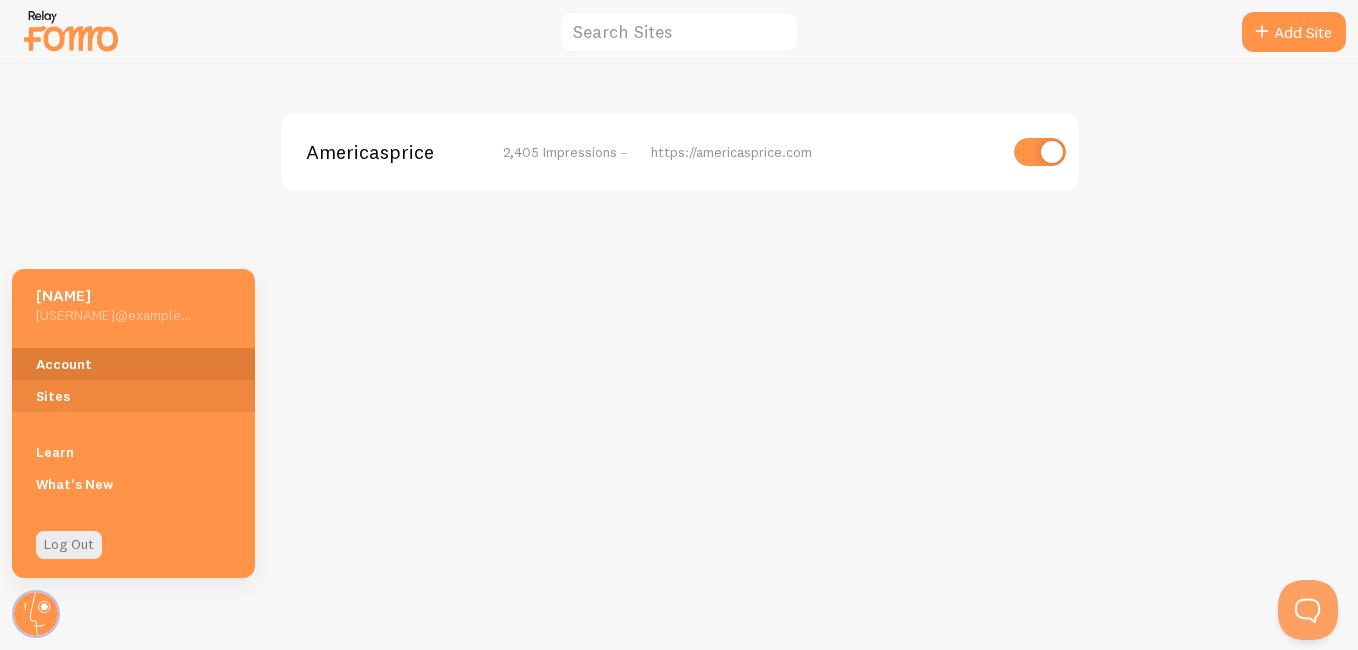 click on "Account" at bounding box center (133, 364) 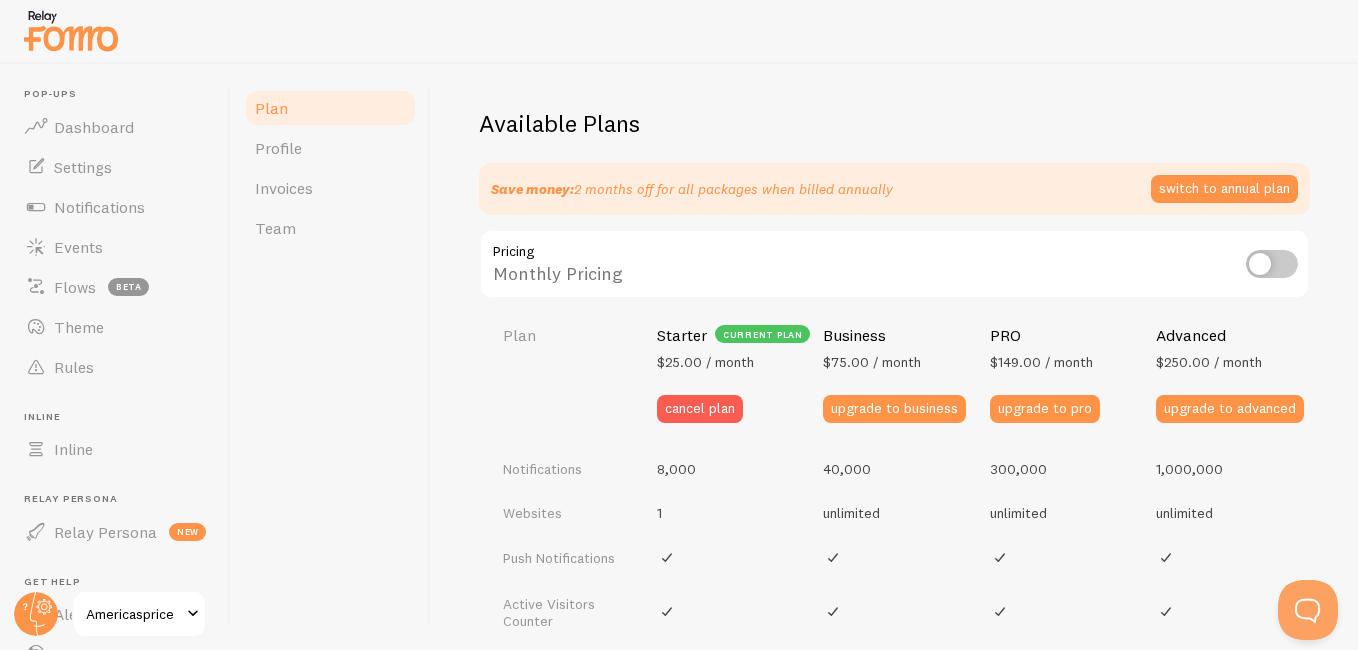 scroll, scrollTop: 615, scrollLeft: 0, axis: vertical 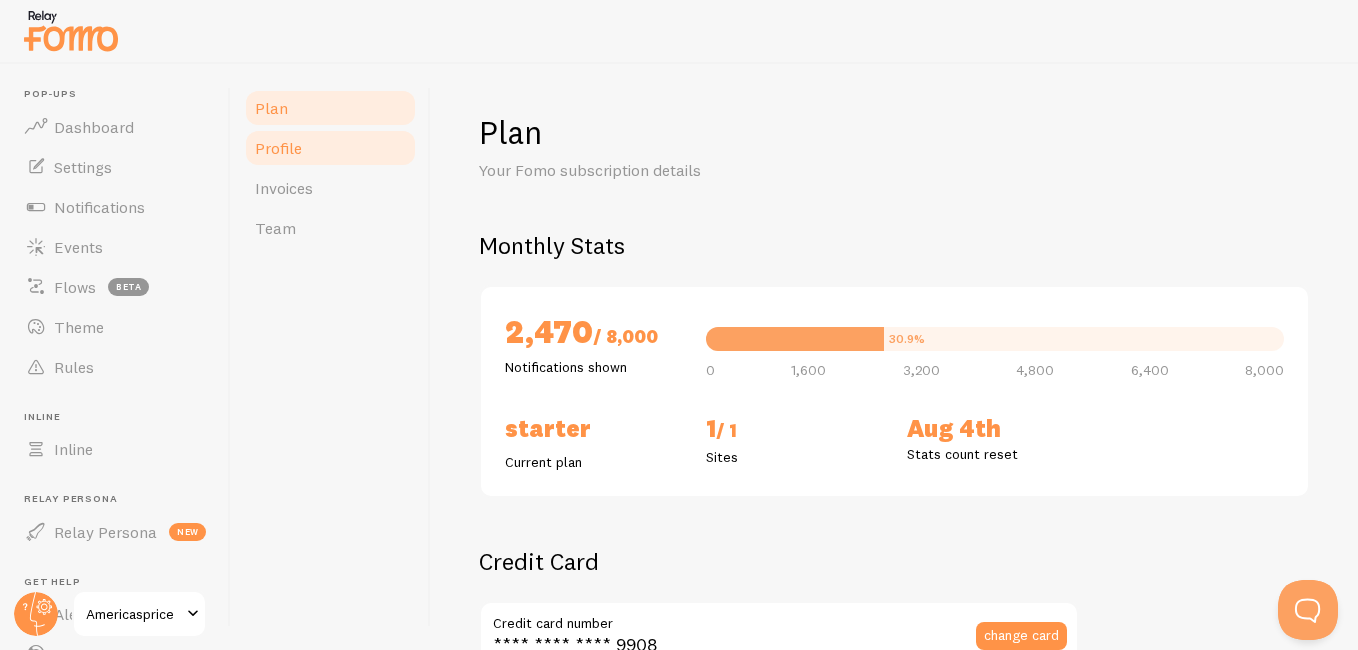 click on "Profile" at bounding box center (330, 148) 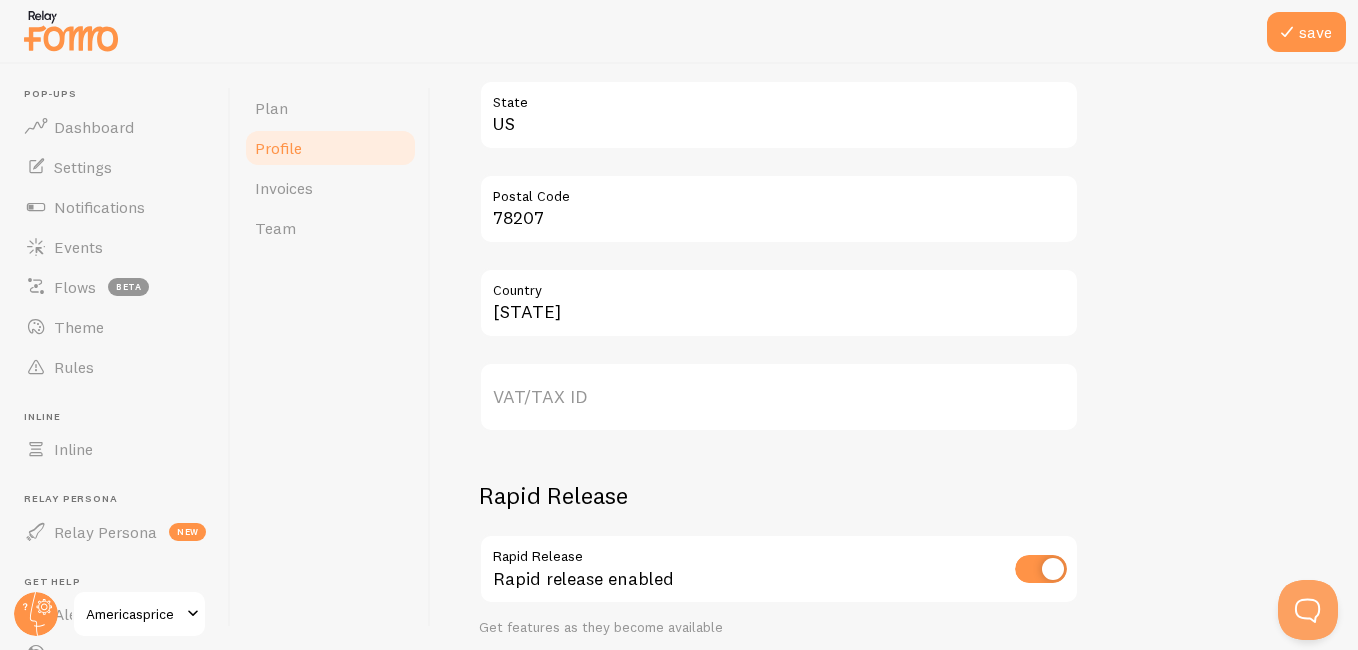 scroll, scrollTop: 1062, scrollLeft: 0, axis: vertical 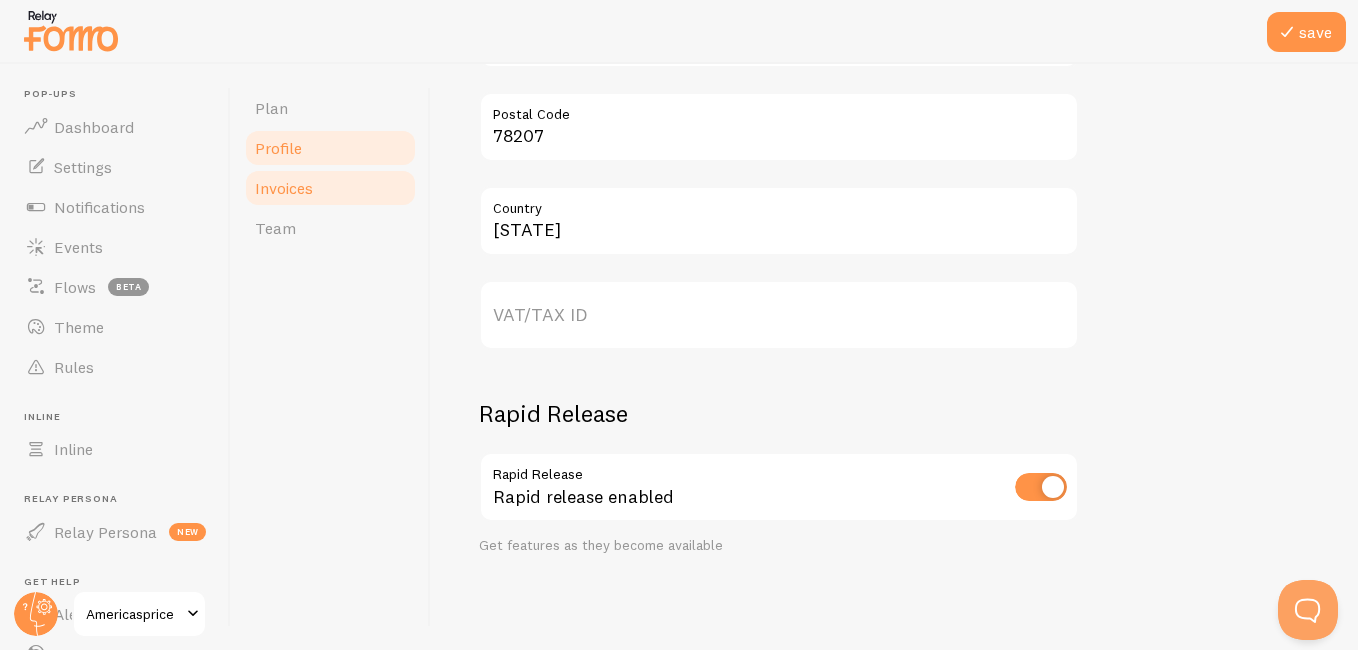 click on "Invoices" at bounding box center [330, 188] 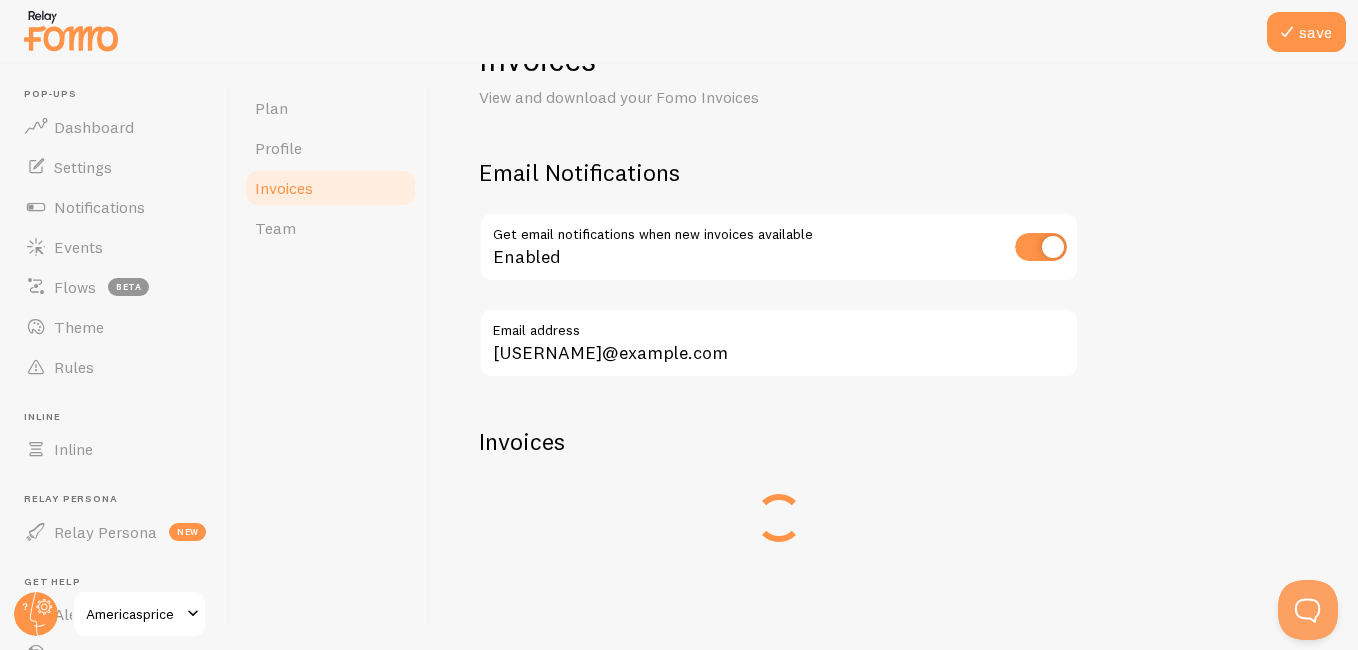 scroll, scrollTop: 0, scrollLeft: 0, axis: both 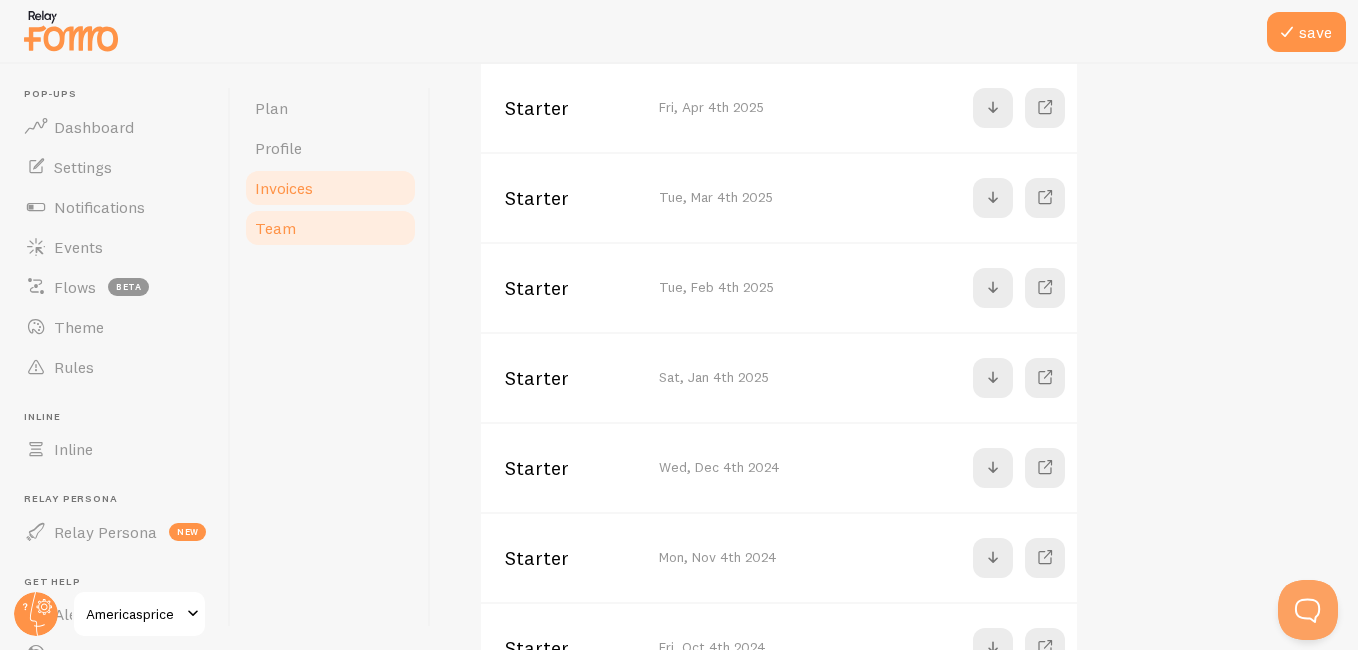click on "Team" at bounding box center [275, 228] 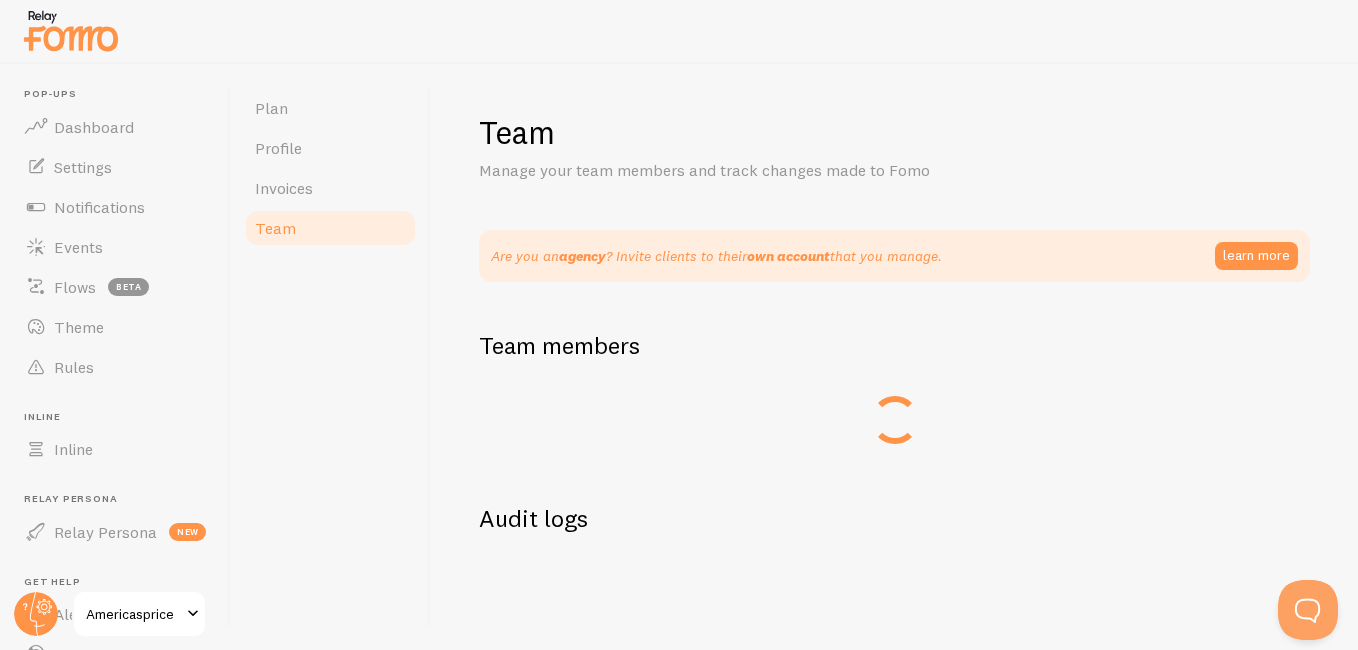 scroll, scrollTop: 0, scrollLeft: 0, axis: both 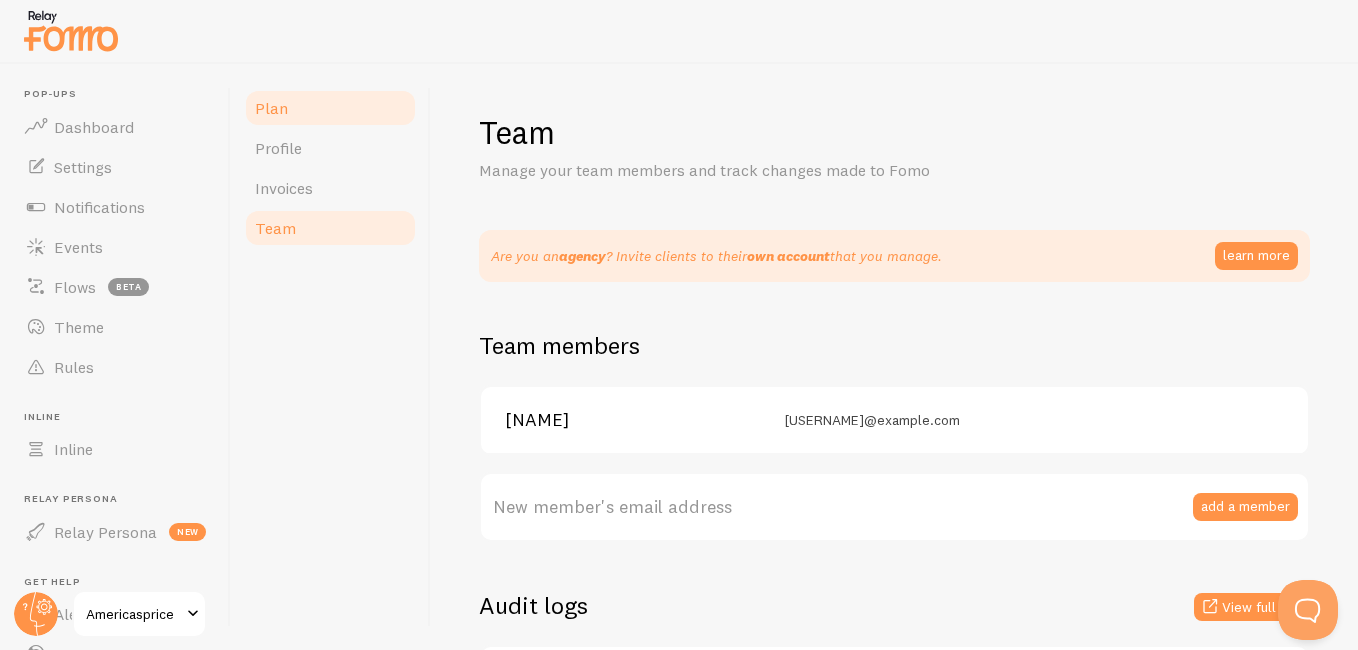 click on "Plan" at bounding box center [330, 108] 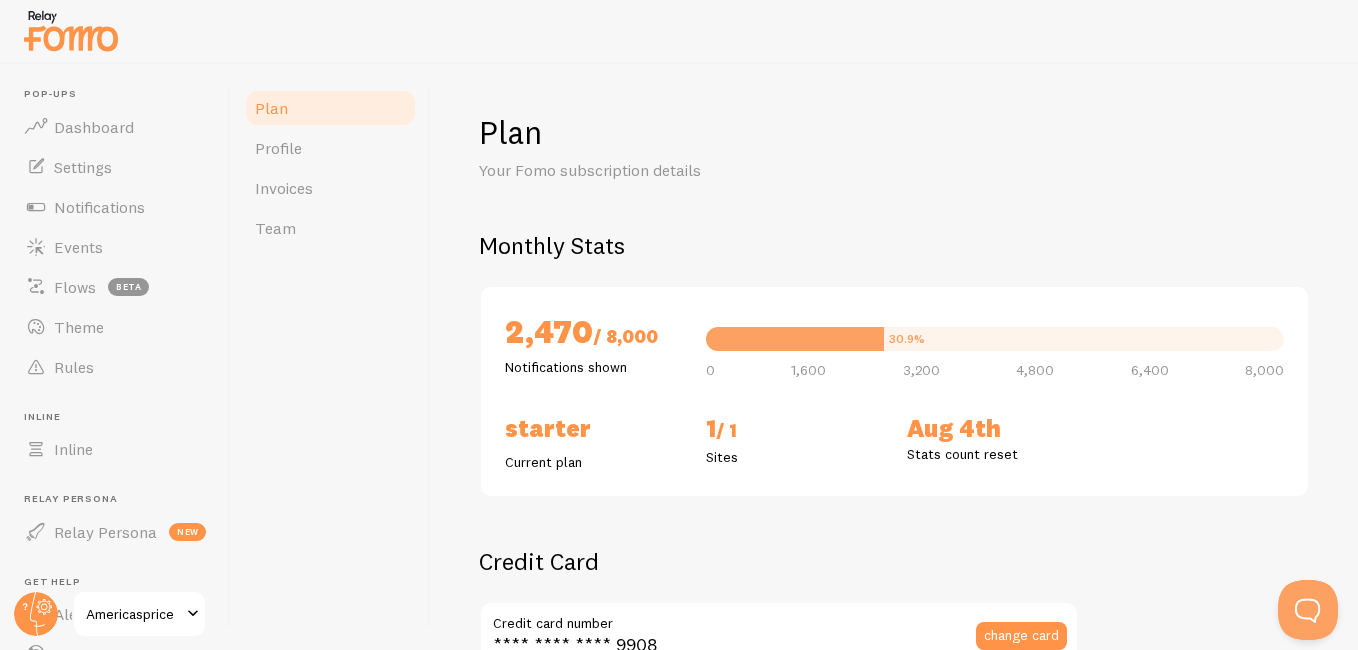 click on "Plan" at bounding box center (330, 108) 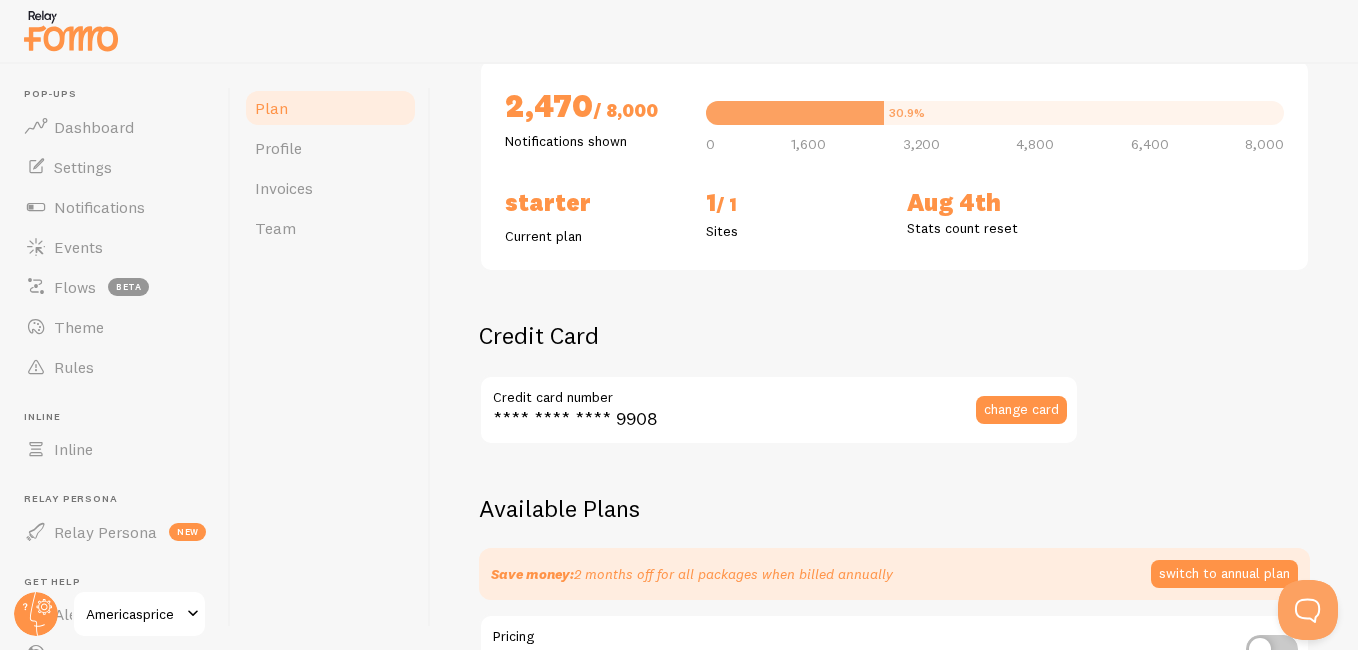 scroll, scrollTop: 233, scrollLeft: 0, axis: vertical 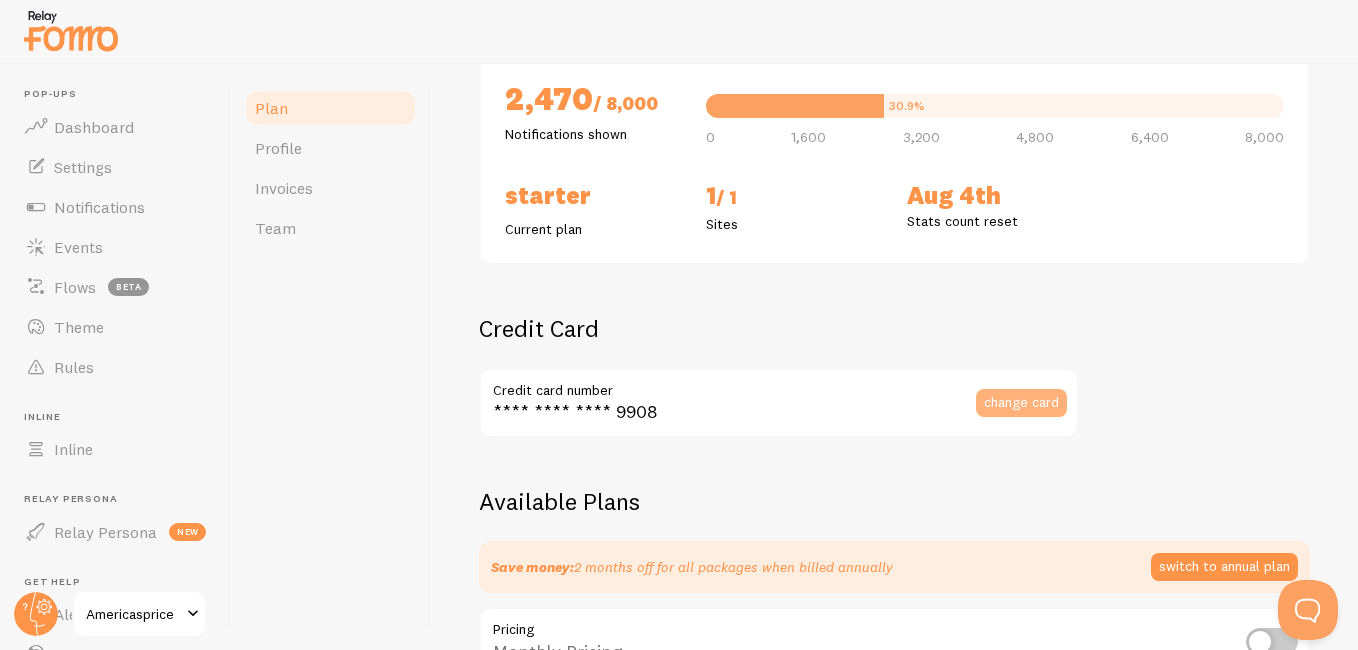 click on "change card" at bounding box center (1021, 403) 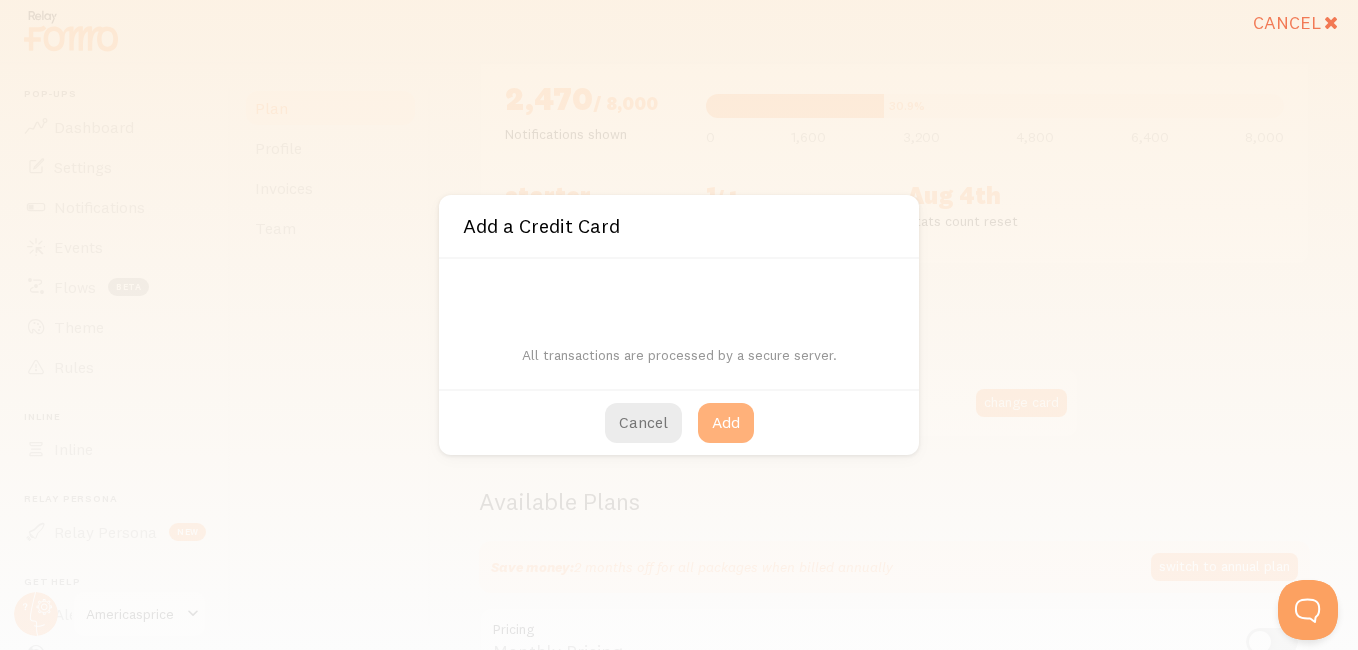 click on "Add" at bounding box center [726, 423] 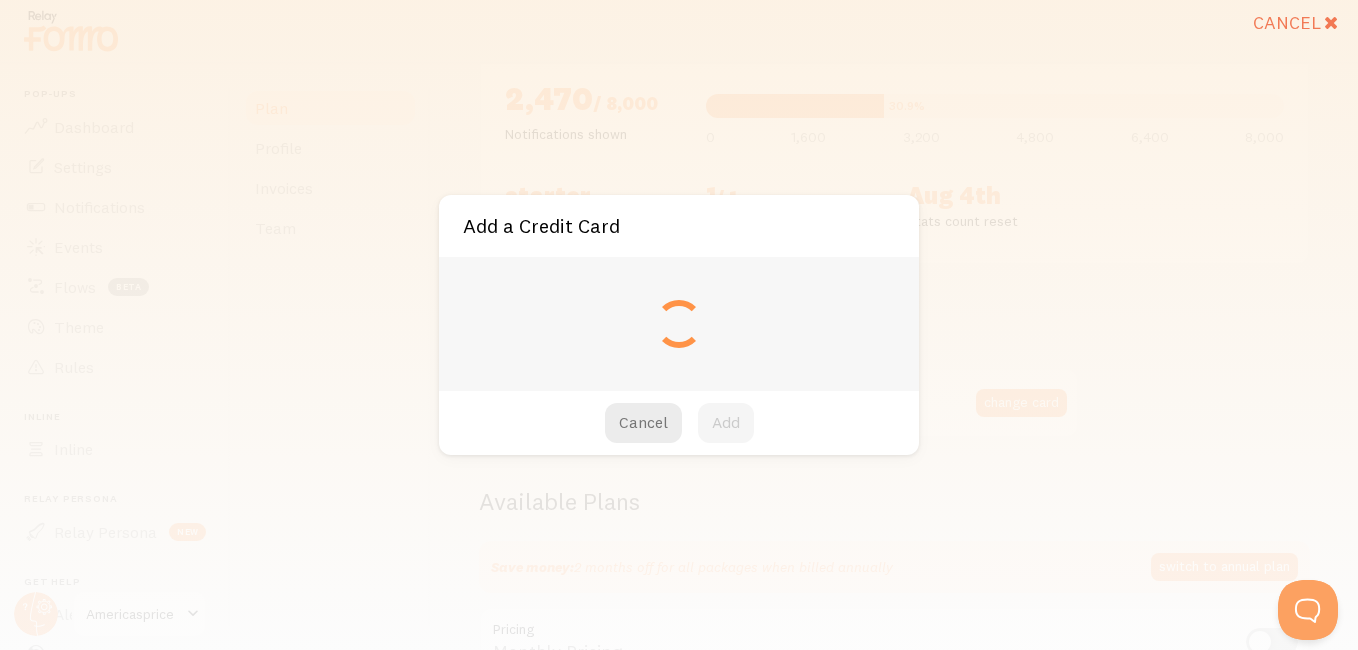 type on "**** **** **** 9256" 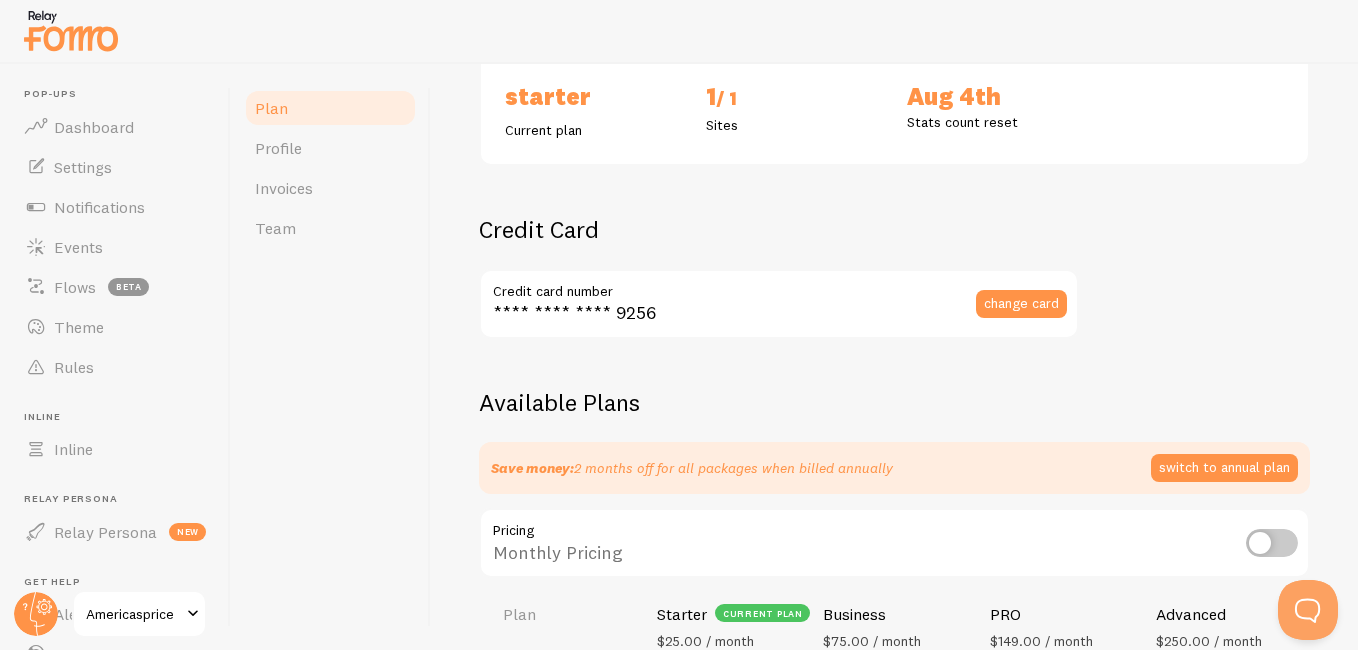 scroll, scrollTop: 113, scrollLeft: 0, axis: vertical 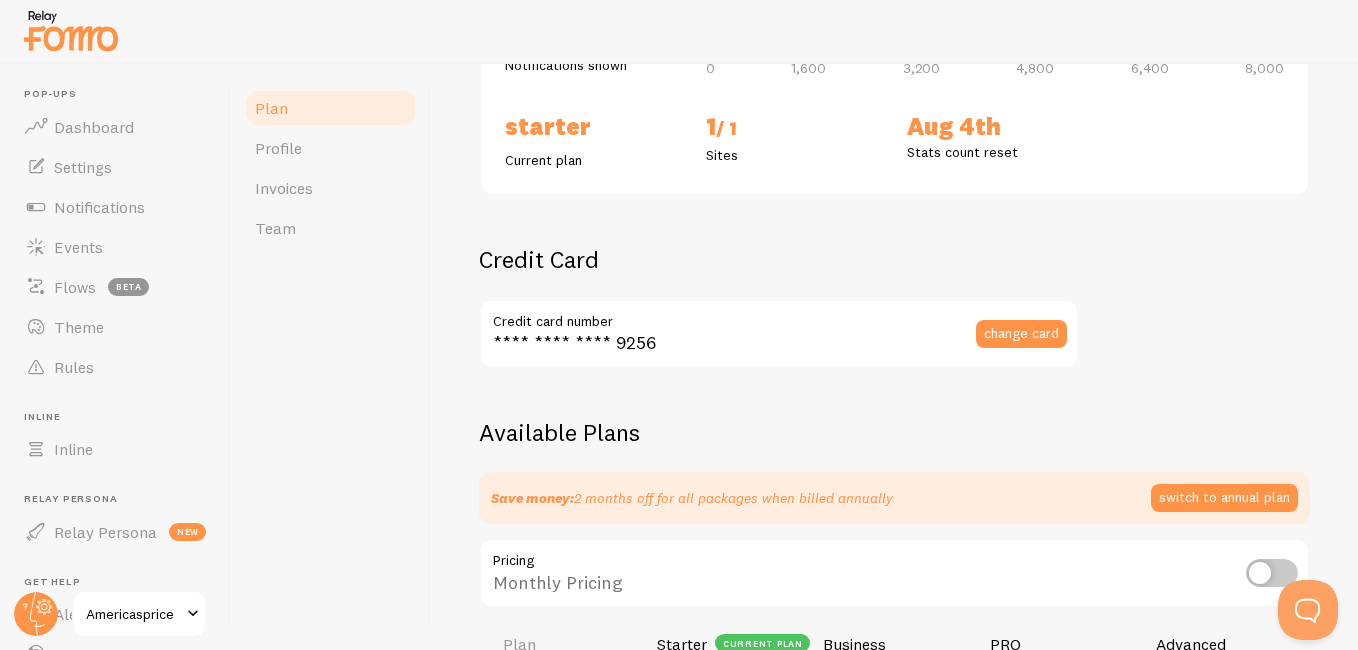 click on "**** **** **** 9256" at bounding box center (779, 334) 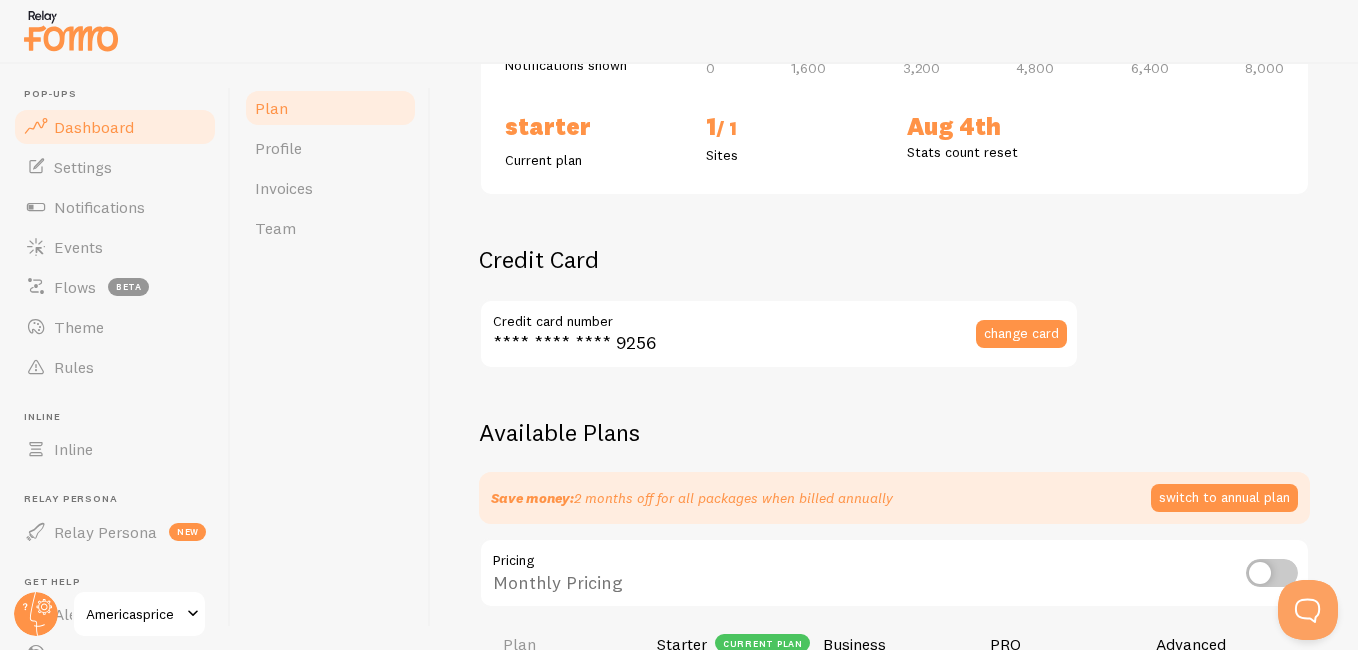 click on "Dashboard" at bounding box center [115, 127] 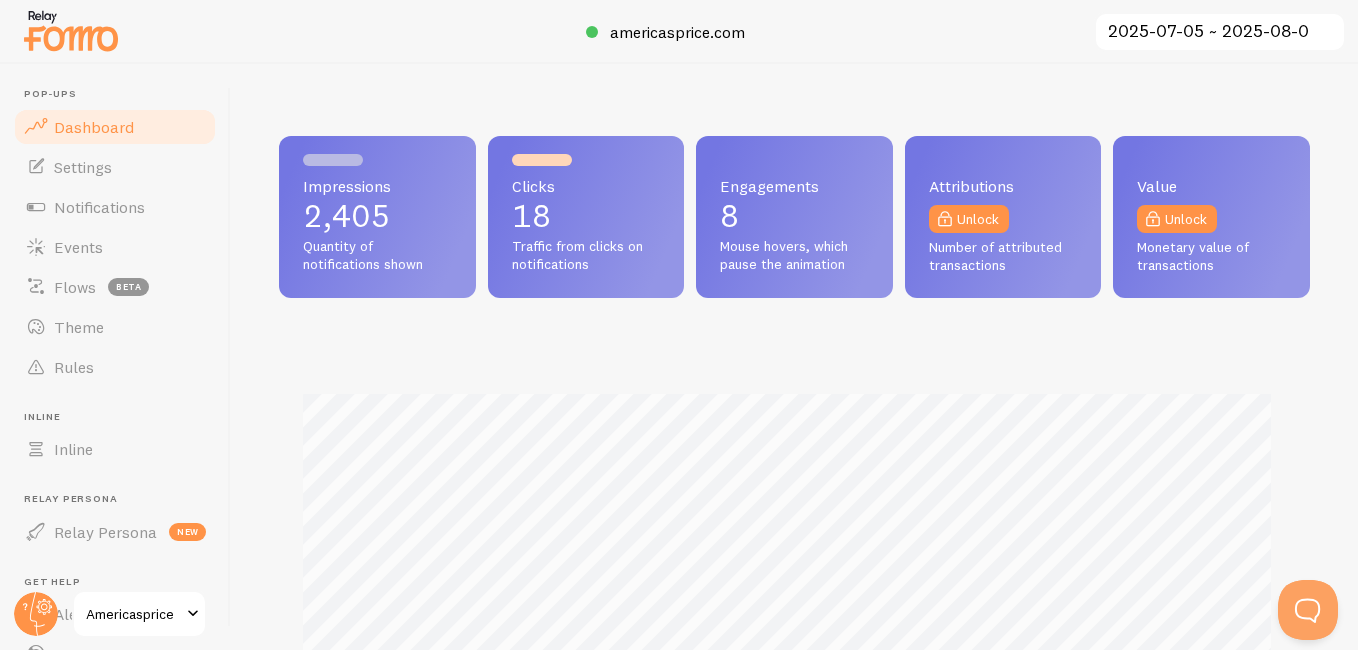 scroll, scrollTop: 999474, scrollLeft: 998984, axis: both 